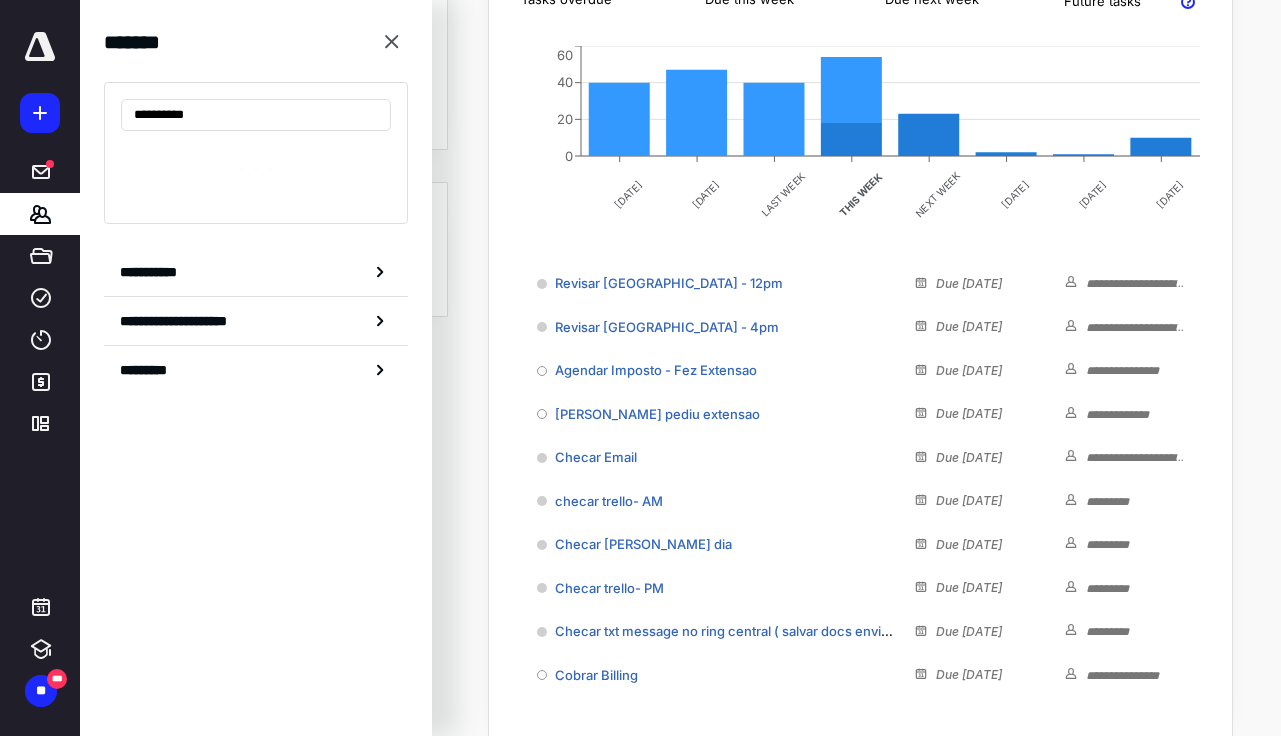 scroll, scrollTop: 0, scrollLeft: 0, axis: both 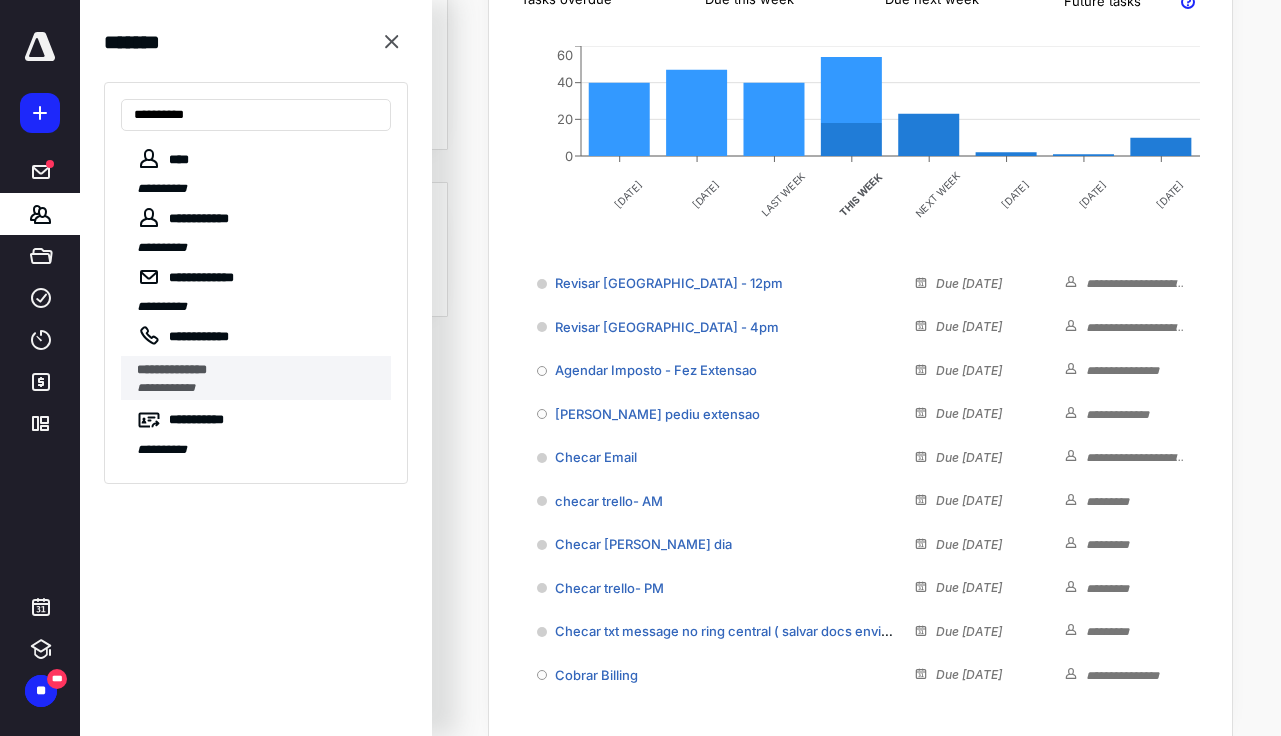 type on "**********" 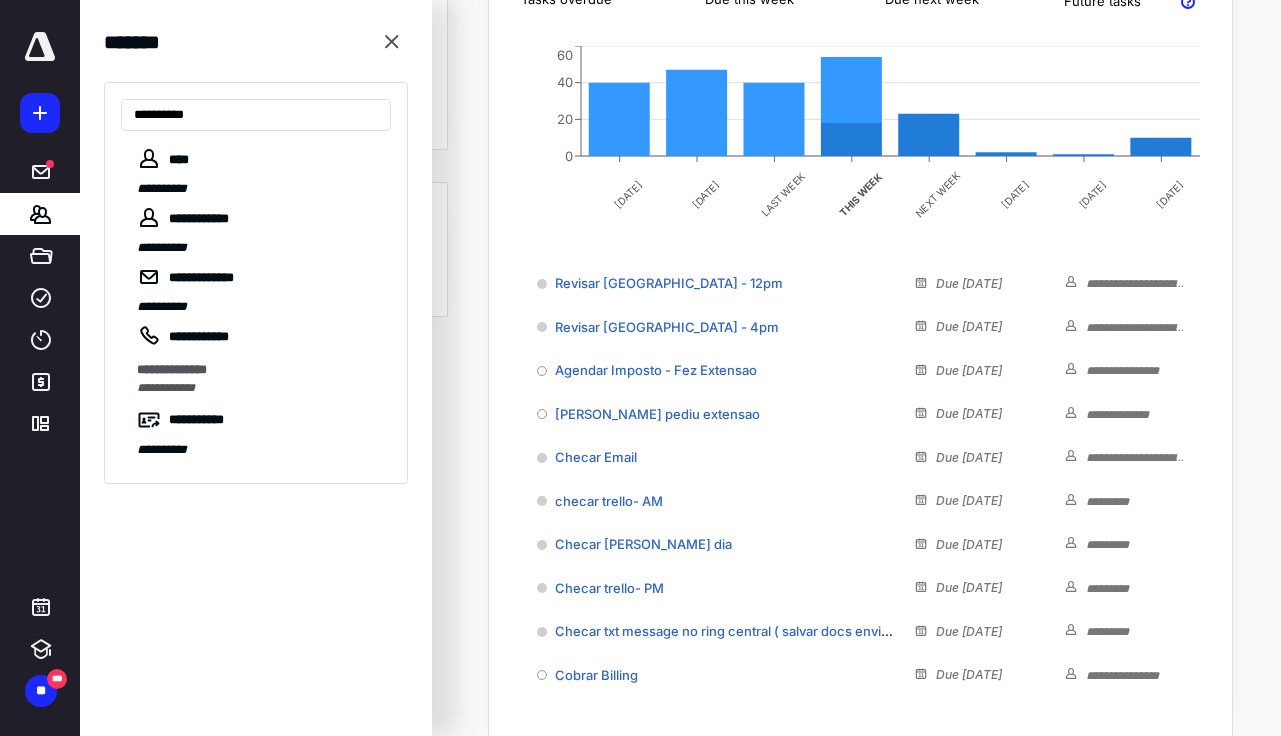 scroll, scrollTop: 0, scrollLeft: 0, axis: both 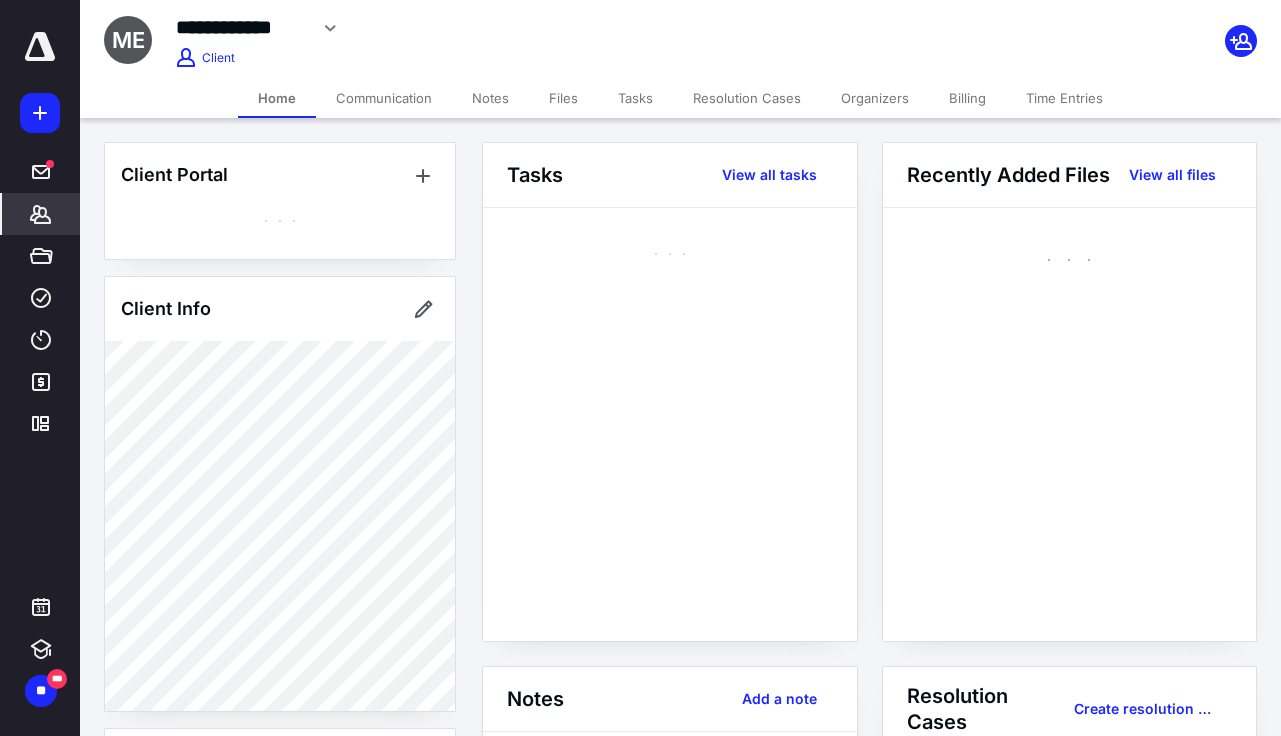 click on "Notes" at bounding box center [490, 98] 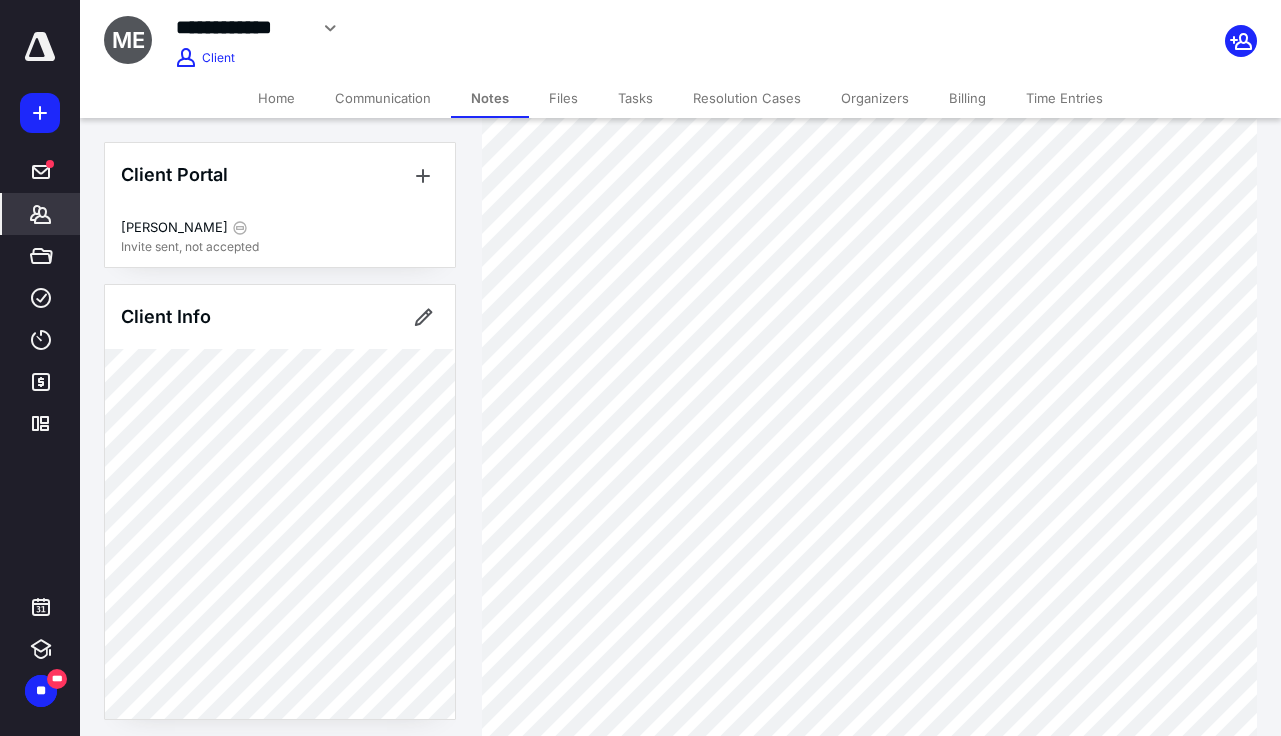 scroll, scrollTop: 115, scrollLeft: 0, axis: vertical 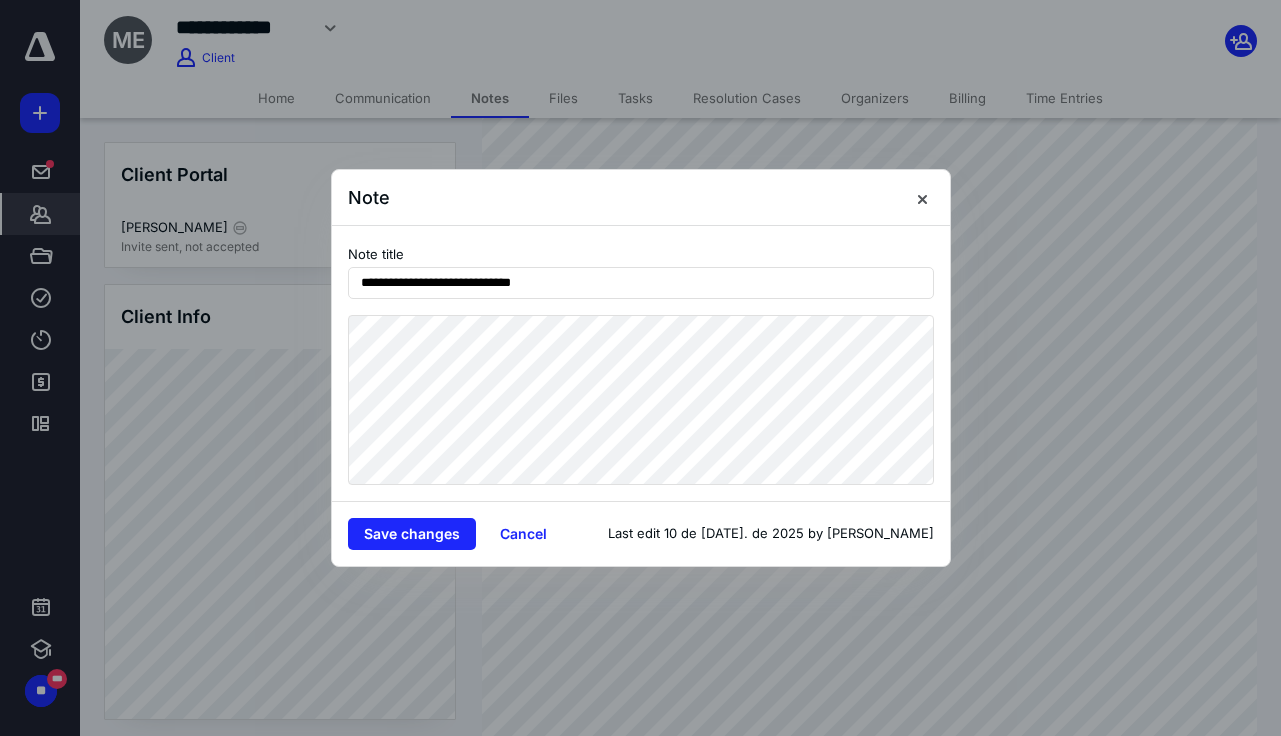 click on "Note" at bounding box center (641, 198) 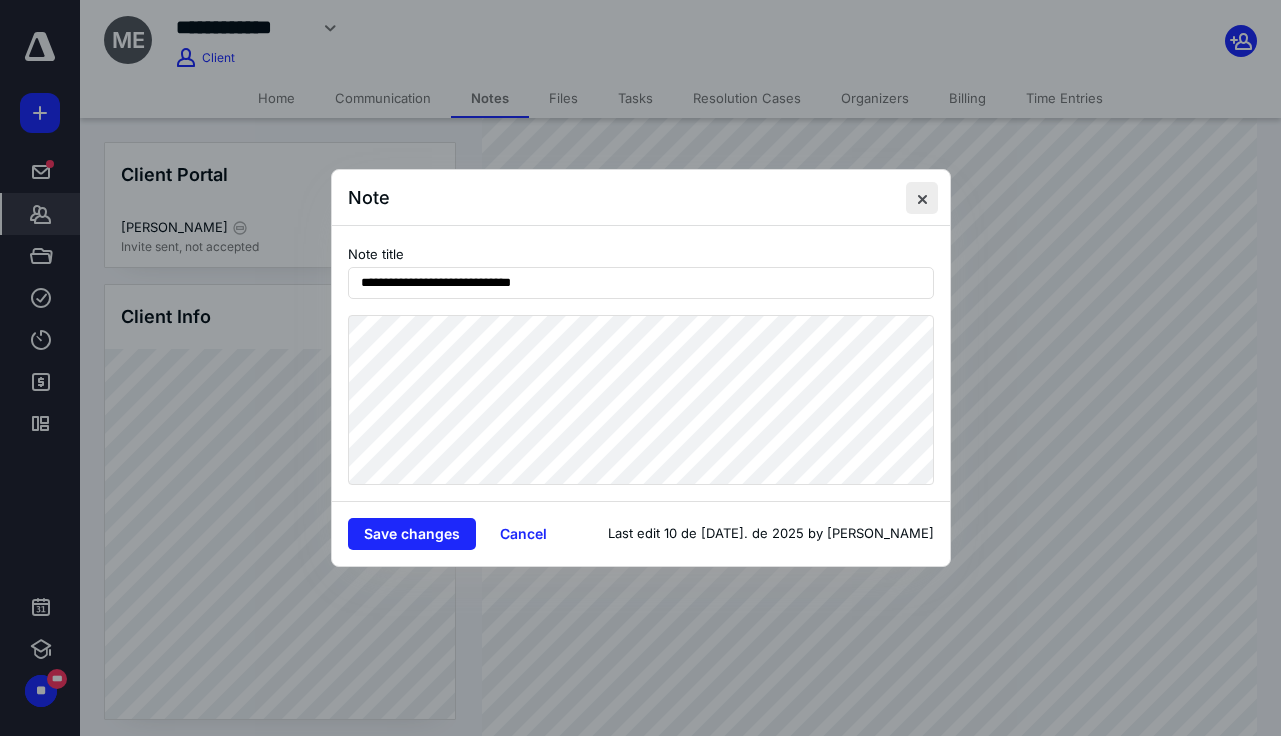 click at bounding box center [922, 198] 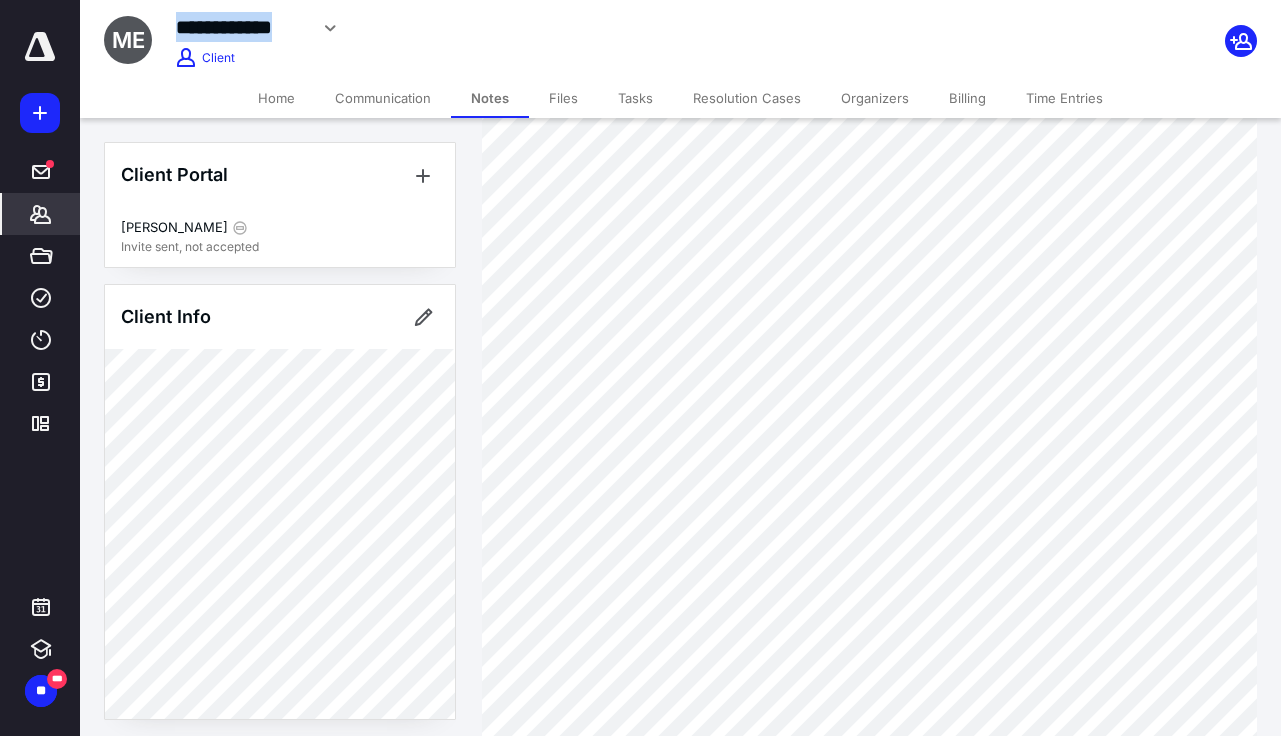 drag, startPoint x: 305, startPoint y: 26, endPoint x: 156, endPoint y: 26, distance: 149 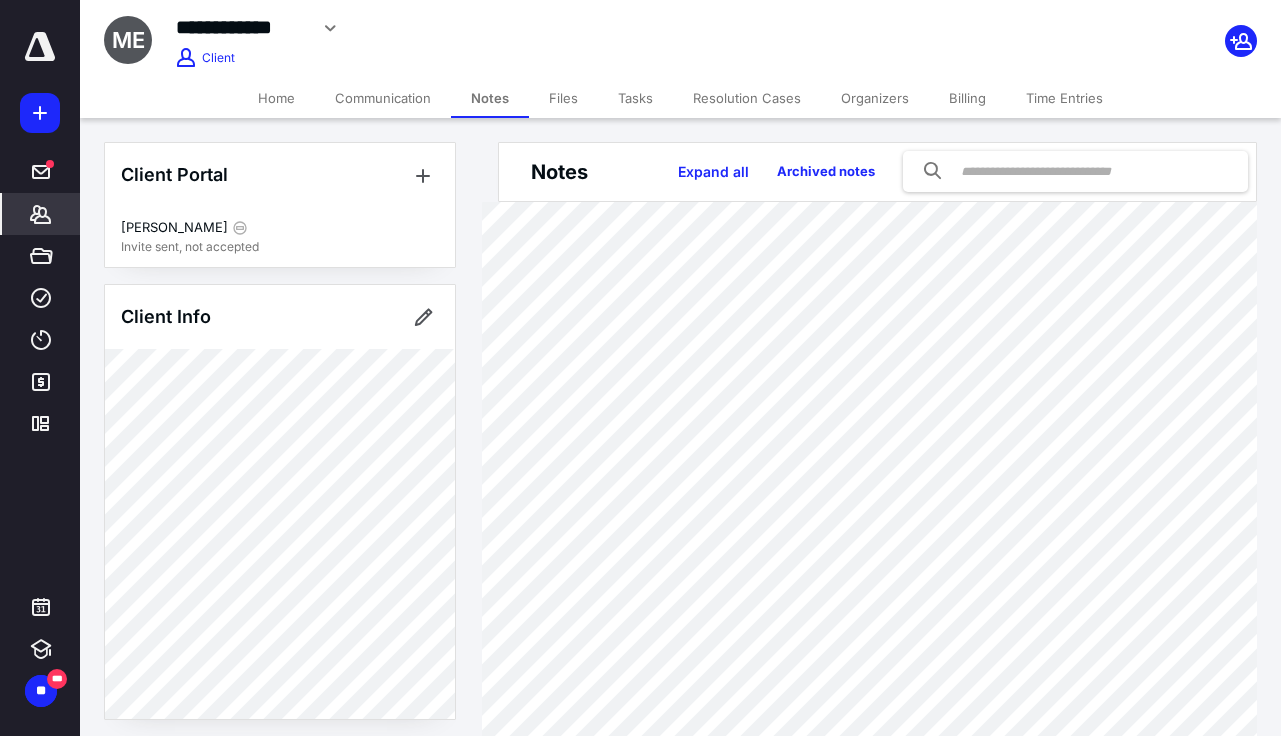 scroll, scrollTop: 0, scrollLeft: 0, axis: both 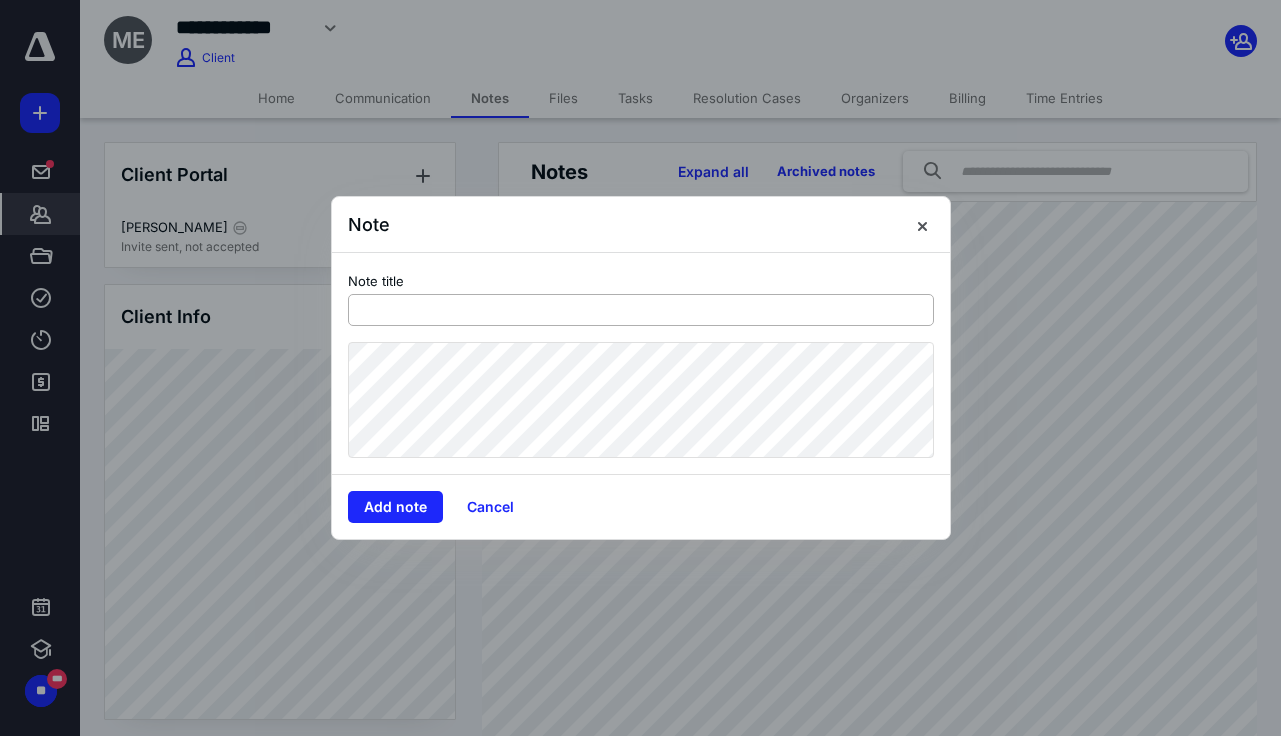 click at bounding box center [641, 310] 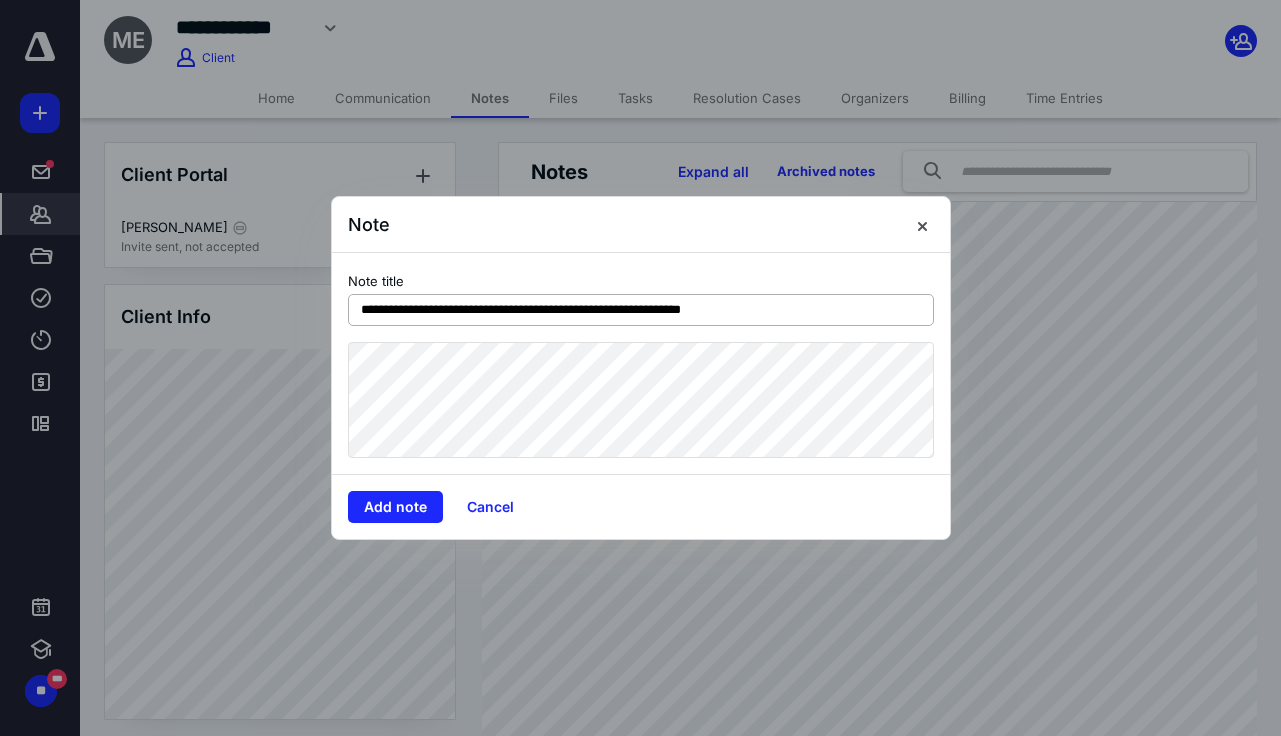 type on "**********" 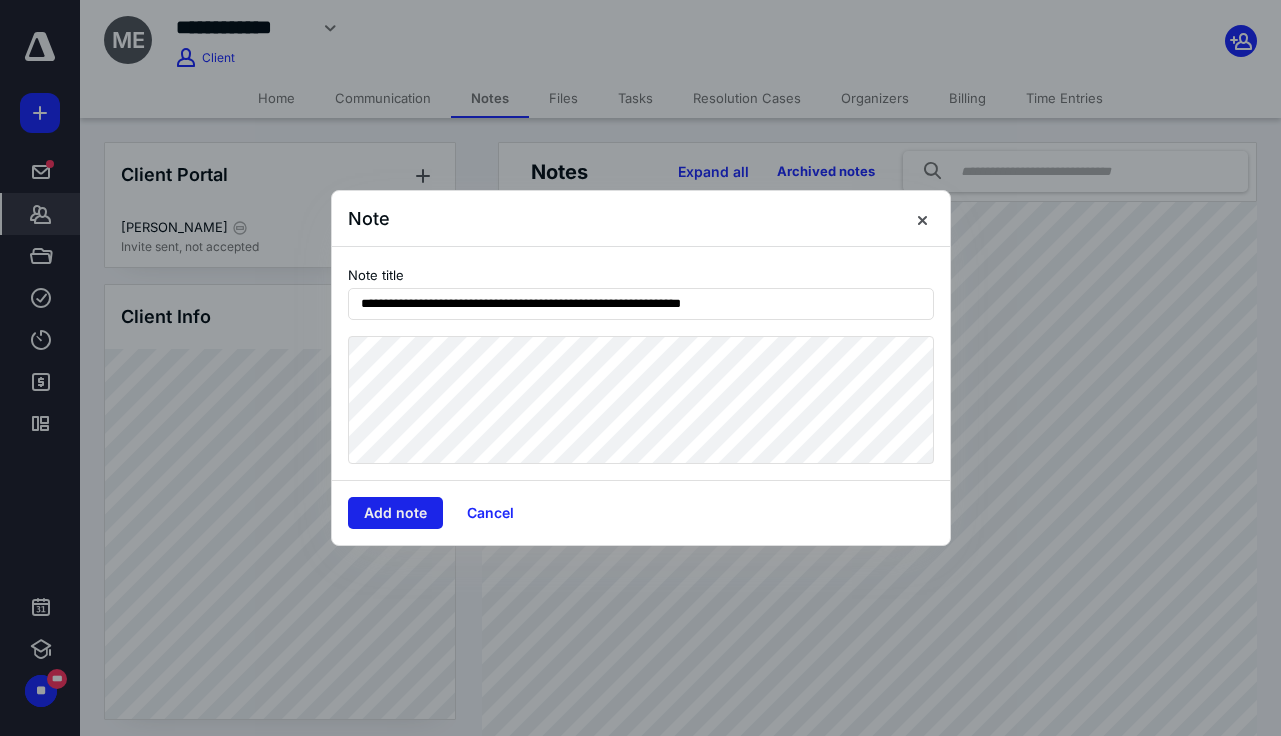 click on "Add note" at bounding box center [395, 513] 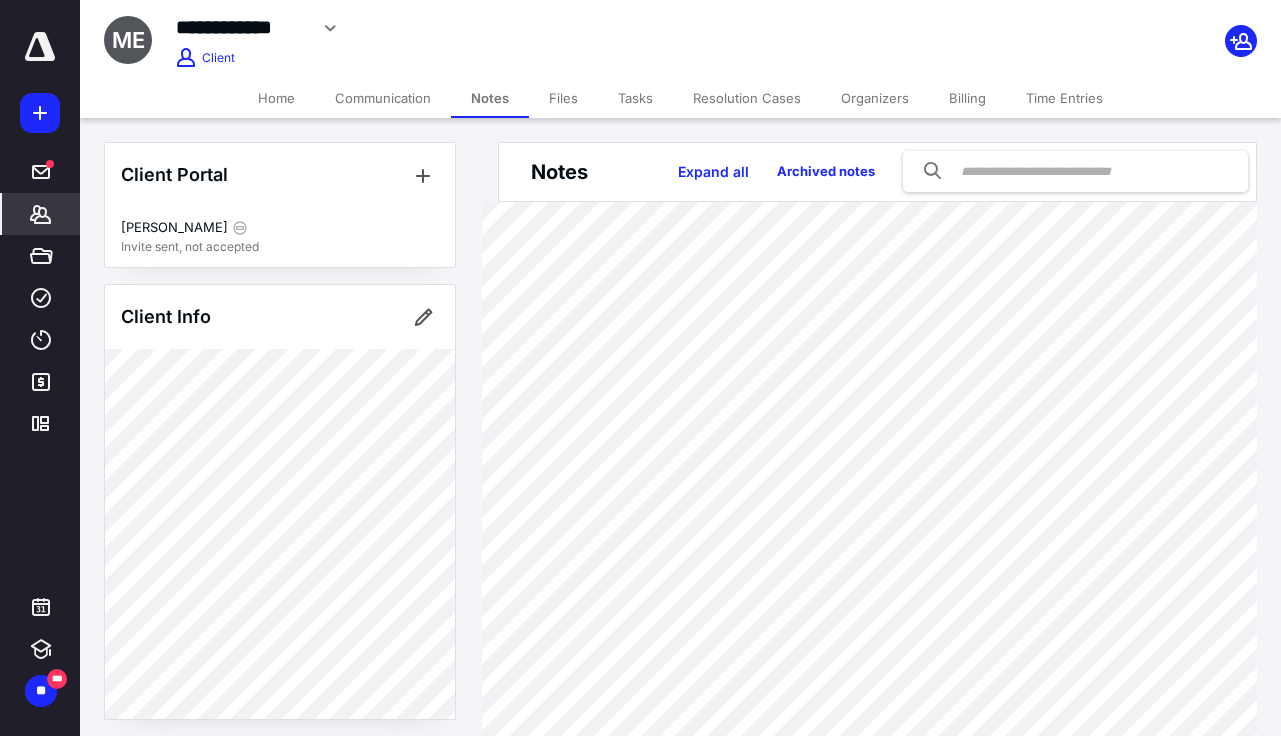 click on "Billing" at bounding box center [967, 98] 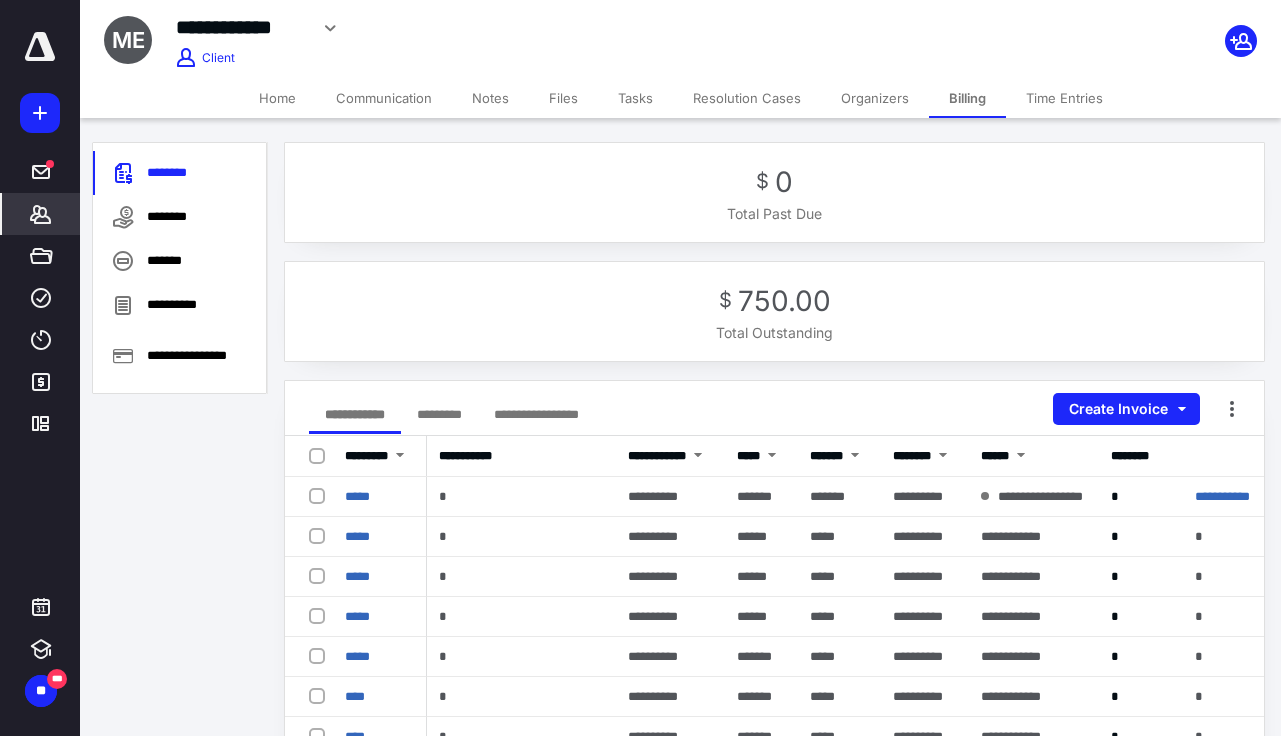 click on "Notes" at bounding box center [490, 98] 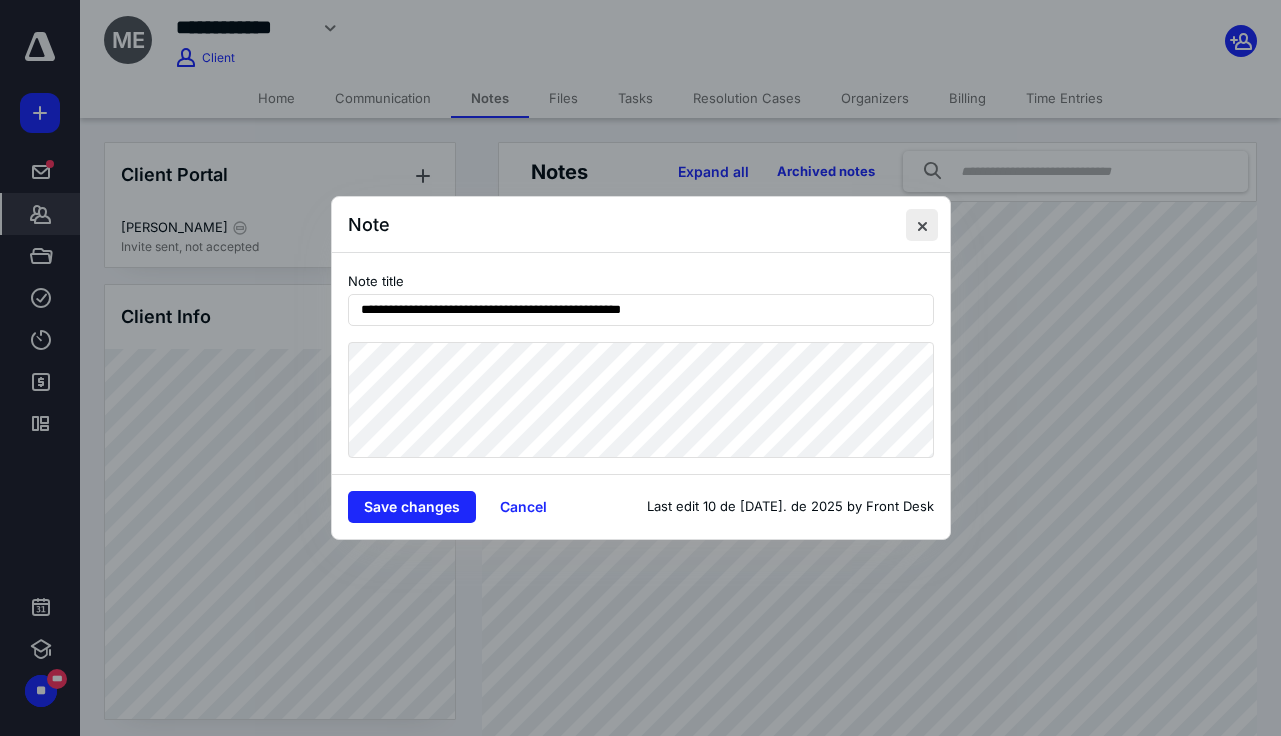 click at bounding box center [922, 225] 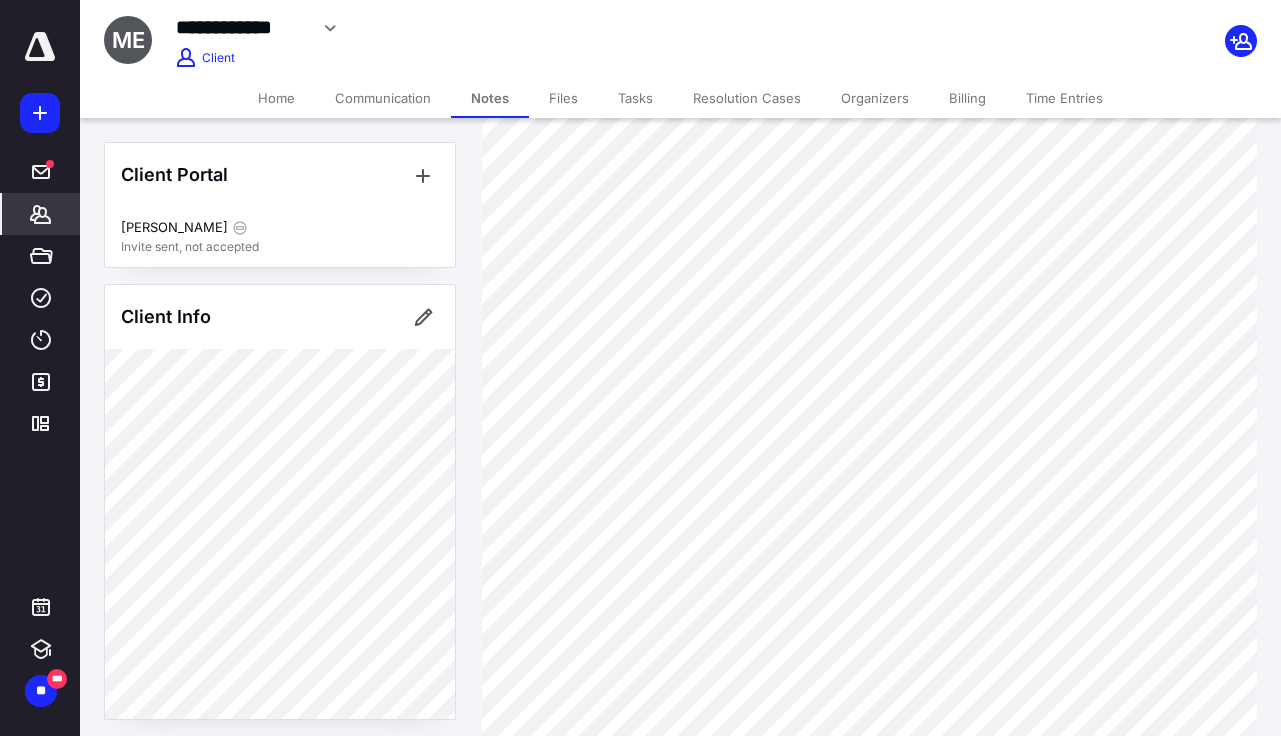 scroll, scrollTop: 257, scrollLeft: 0, axis: vertical 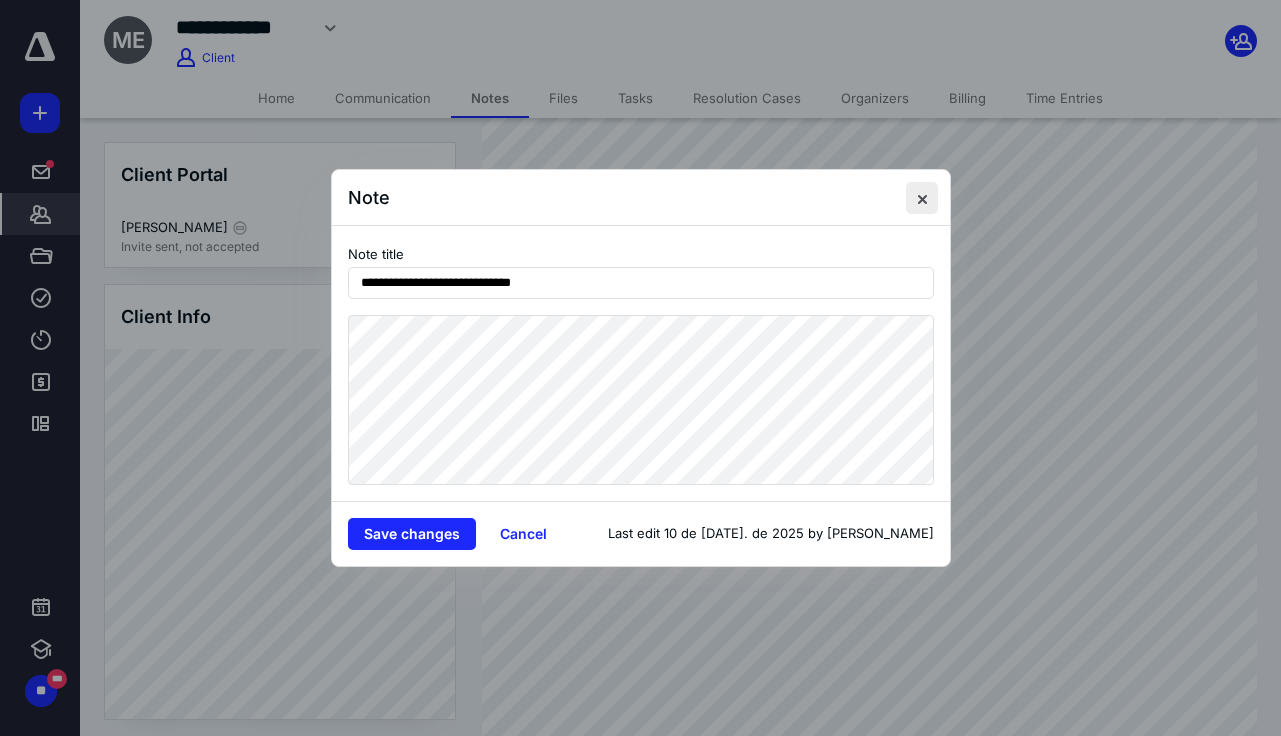 click at bounding box center (922, 198) 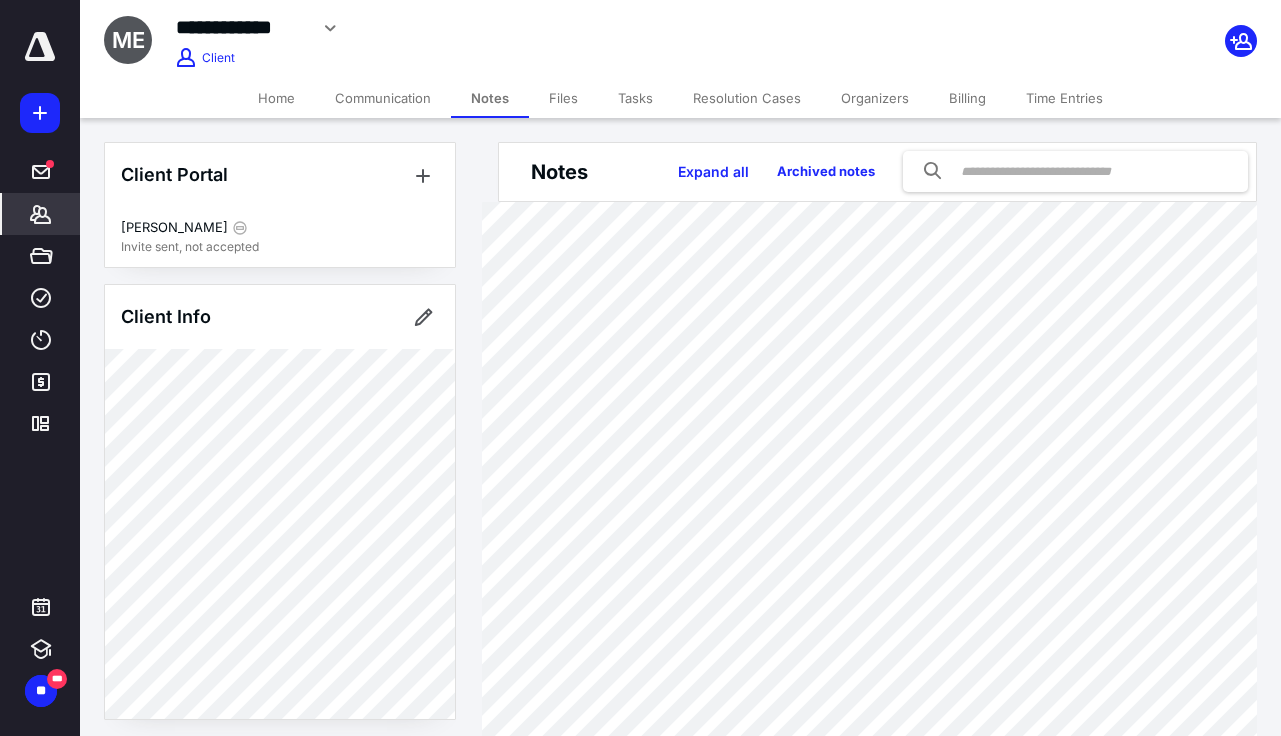 scroll, scrollTop: 0, scrollLeft: 0, axis: both 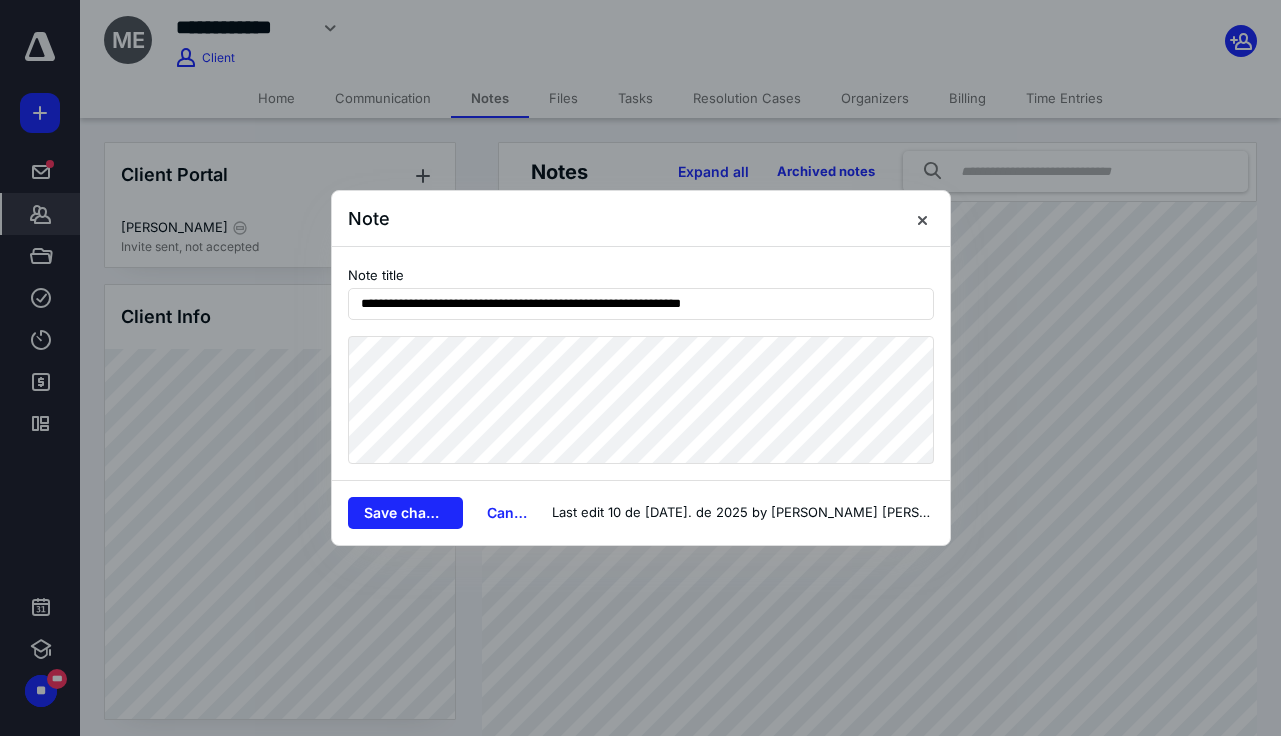 drag, startPoint x: 875, startPoint y: 299, endPoint x: 294, endPoint y: 285, distance: 581.16864 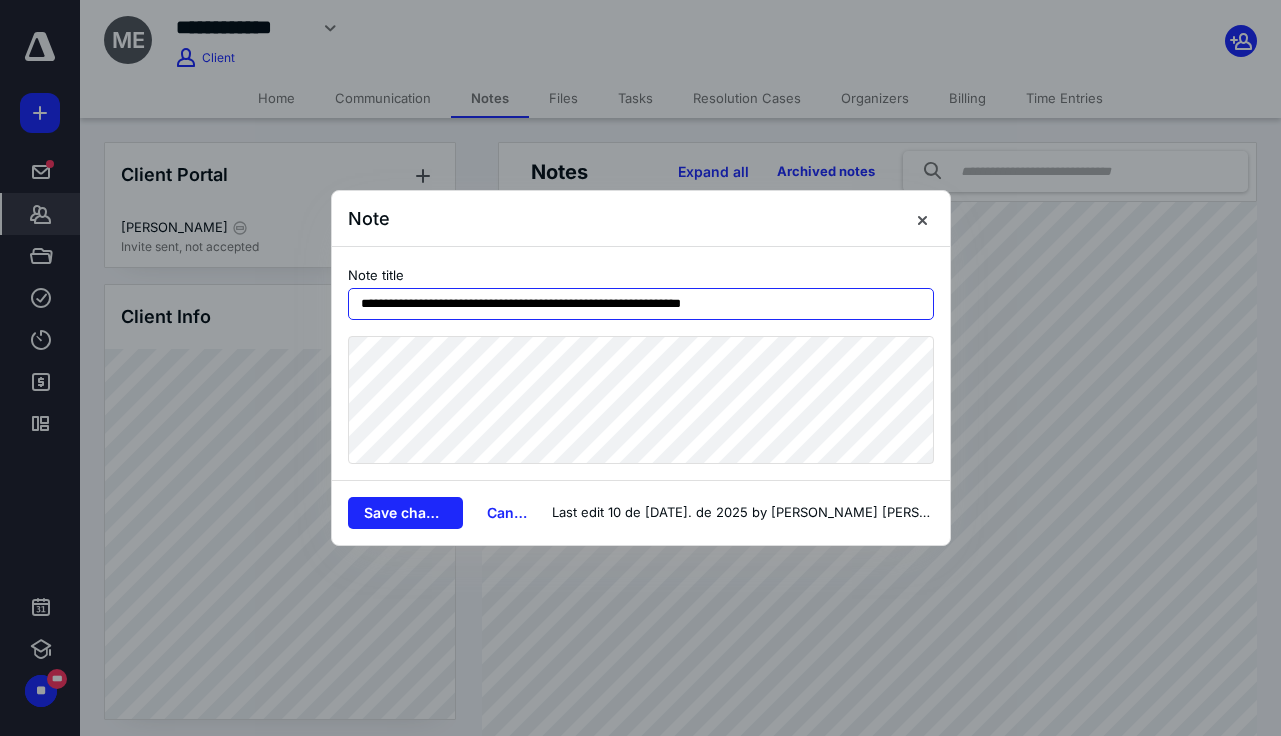 click on "**********" at bounding box center [641, 304] 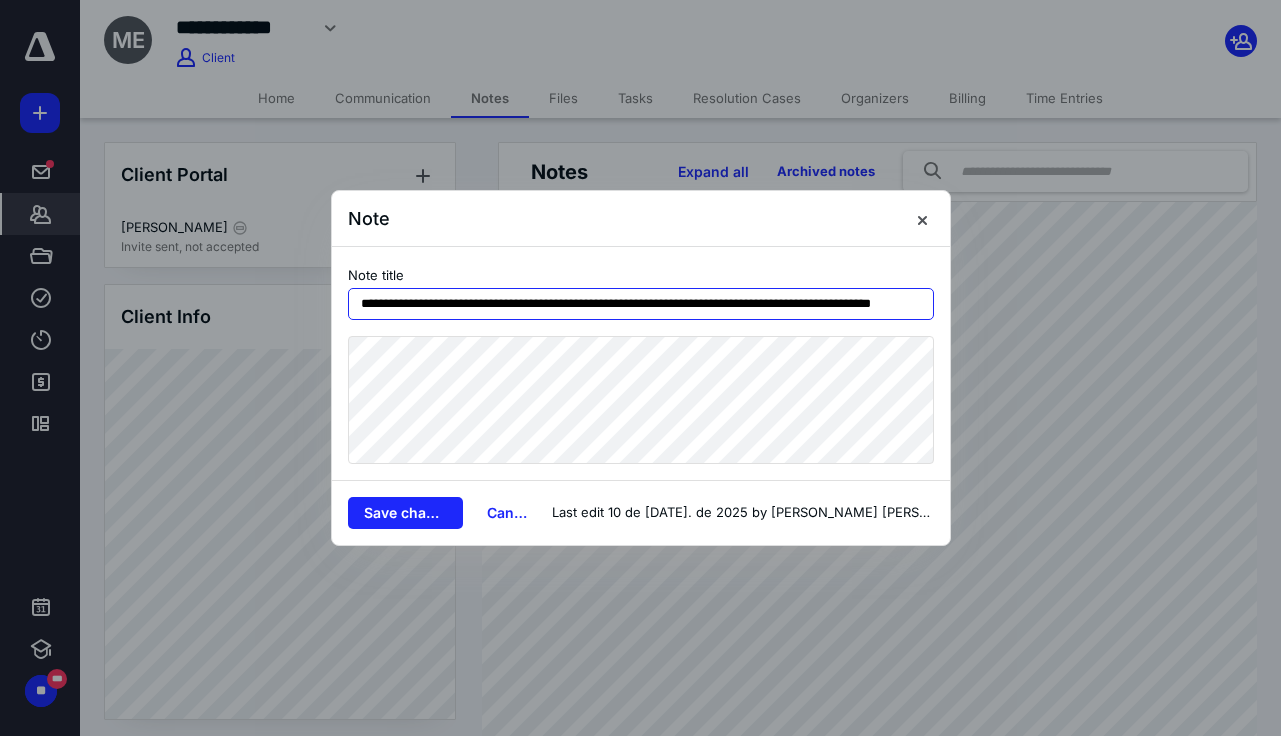 drag, startPoint x: 922, startPoint y: 305, endPoint x: 288, endPoint y: 300, distance: 634.0197 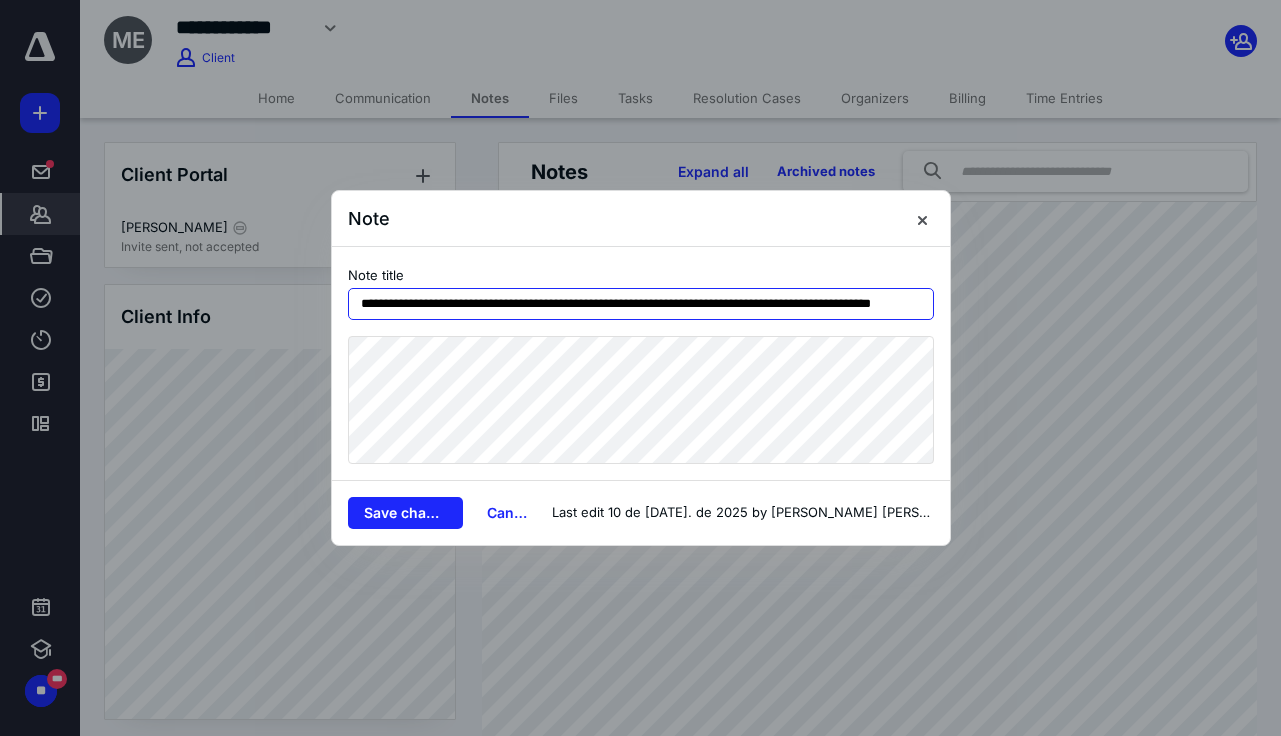 type on "**********" 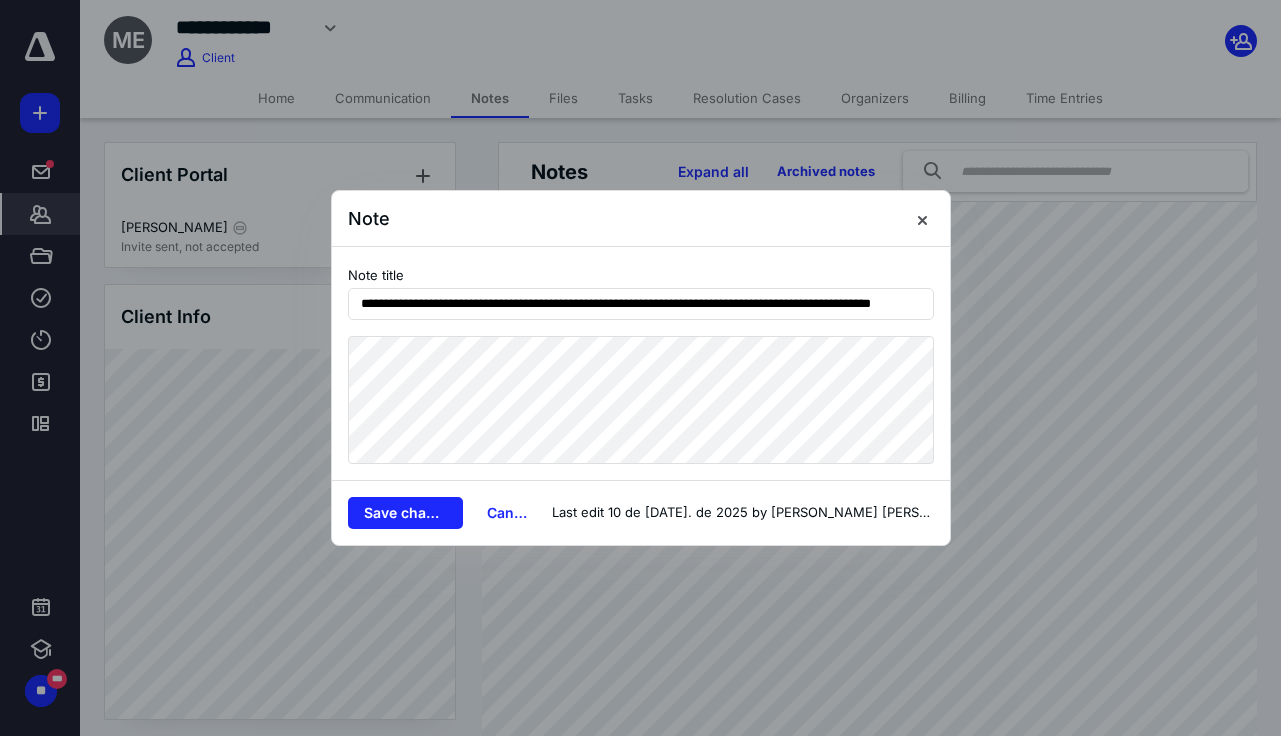 click on "**********" at bounding box center (640, 368) 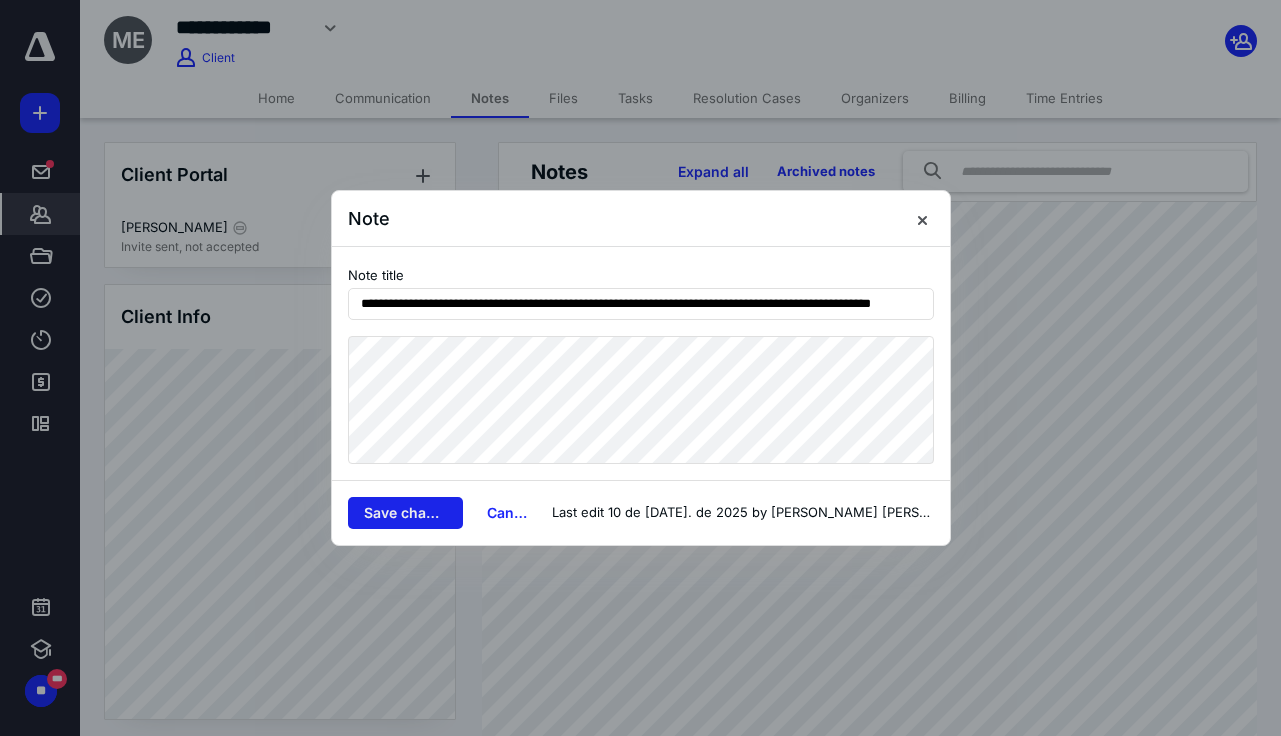 click on "Save changes" at bounding box center (406, 513) 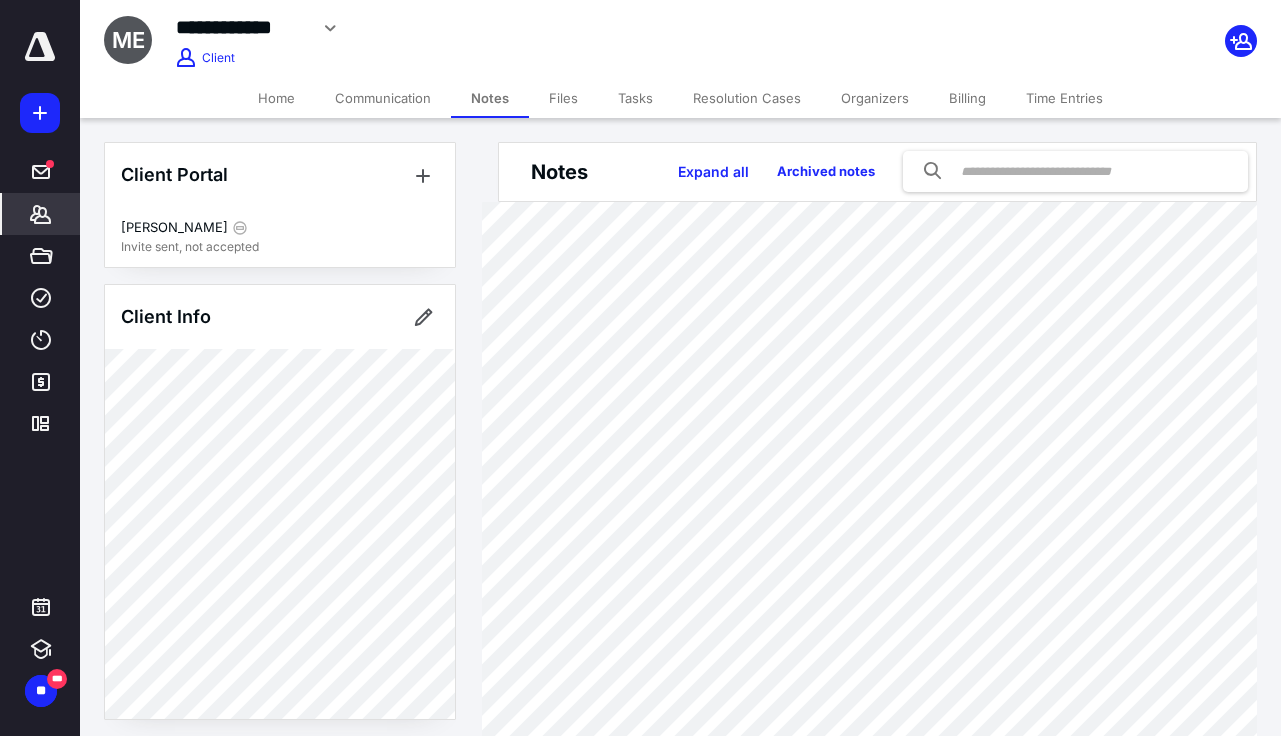 click at bounding box center [40, 47] 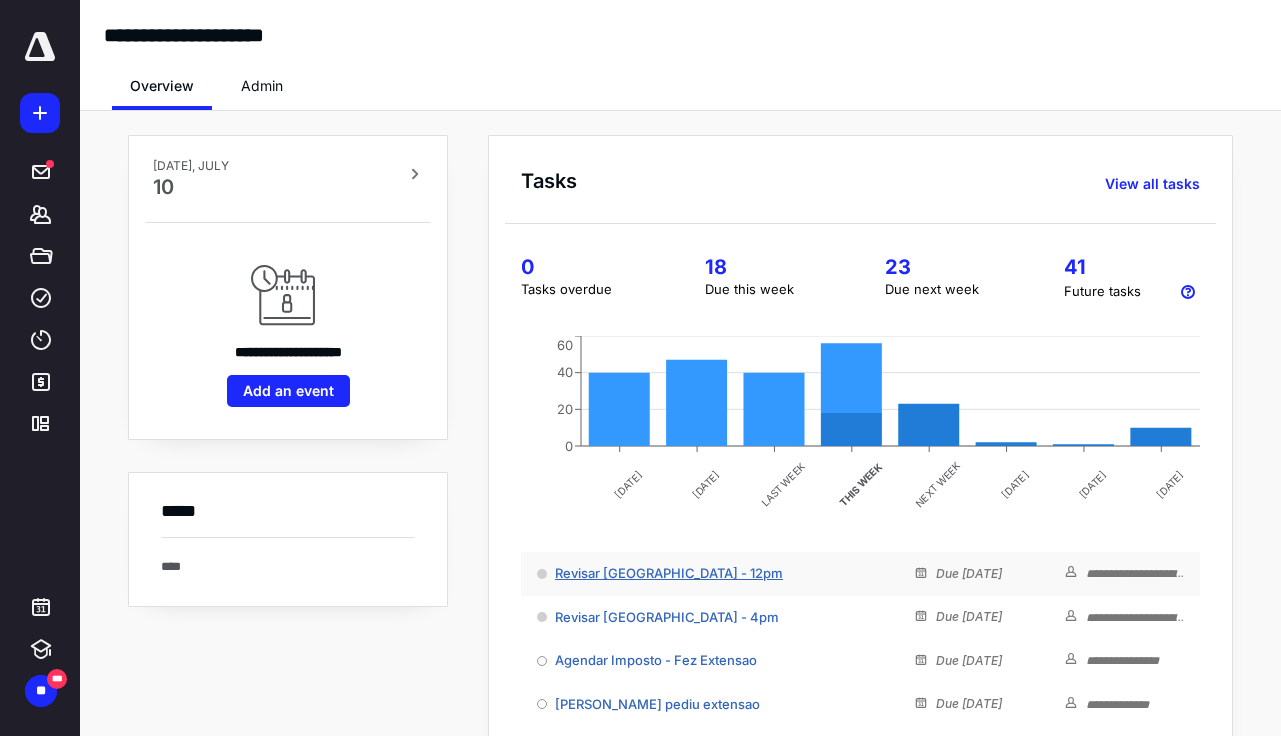 click on "Revisar [GEOGRAPHIC_DATA] - 12pm" at bounding box center [669, 573] 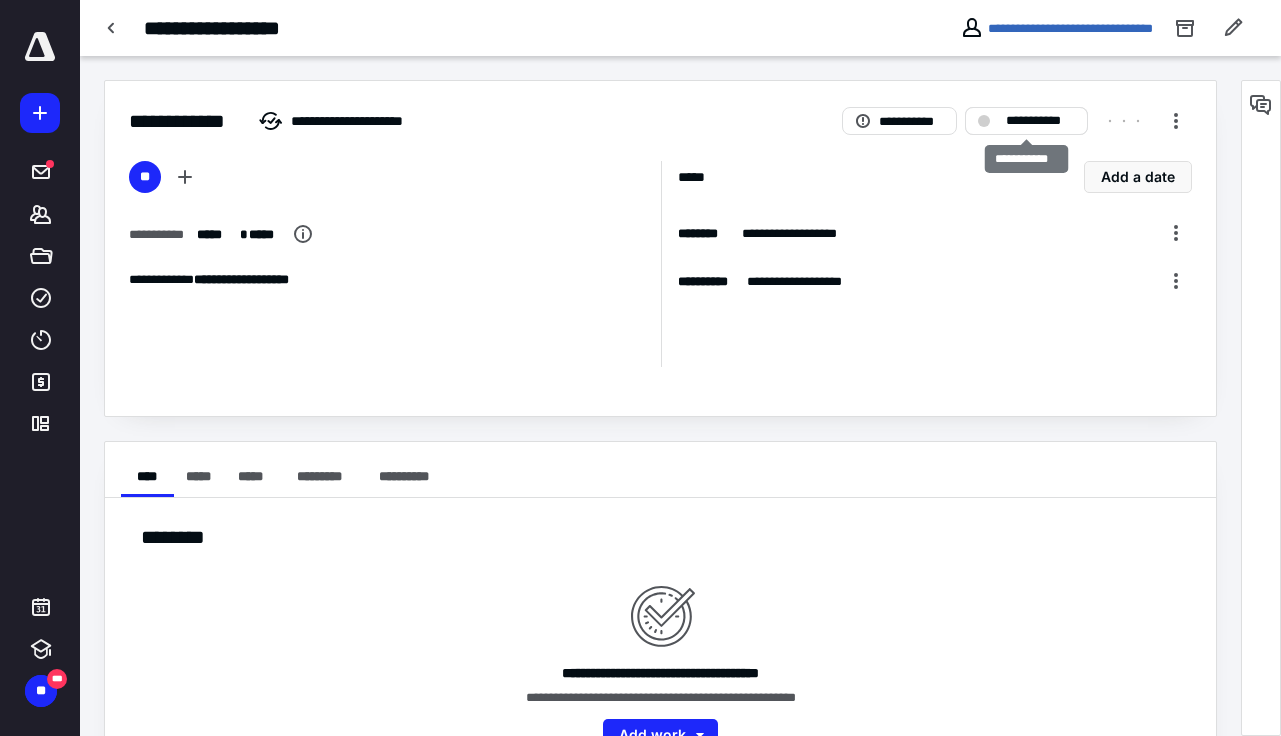 click on "**********" at bounding box center [1017, 121] 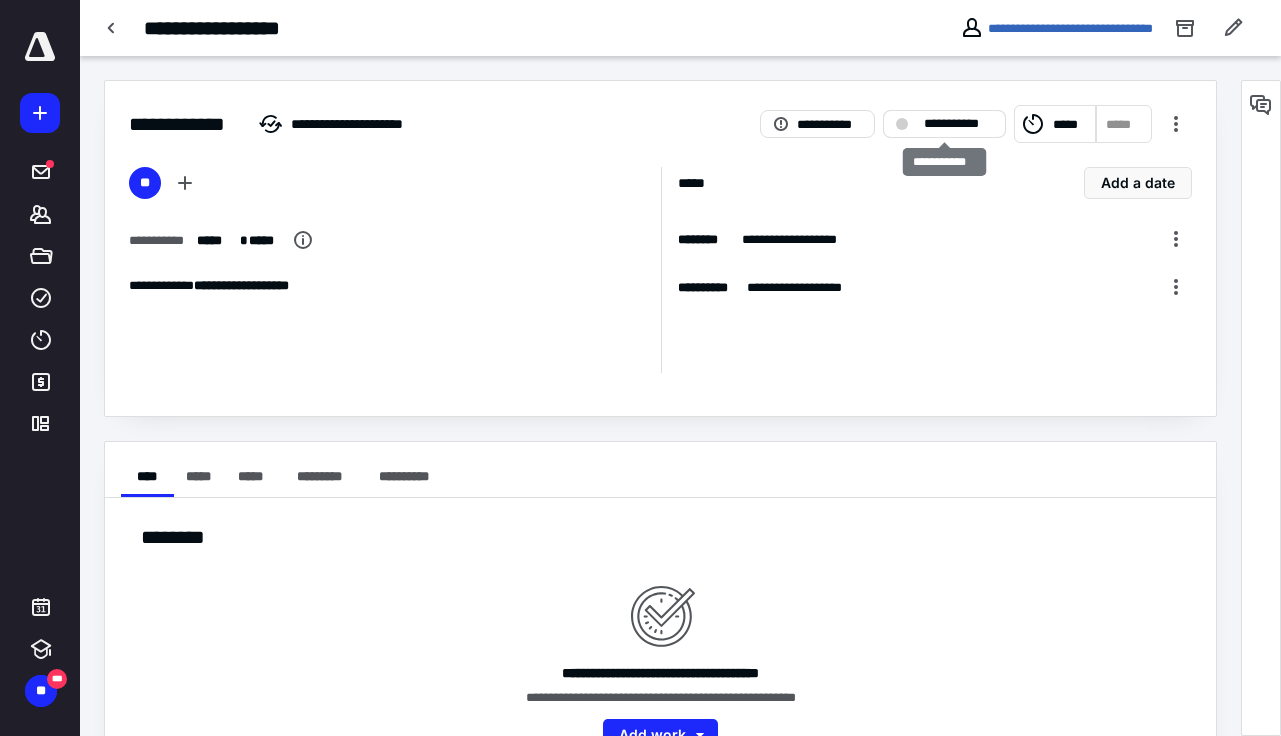 click on "**********" at bounding box center (944, 124) 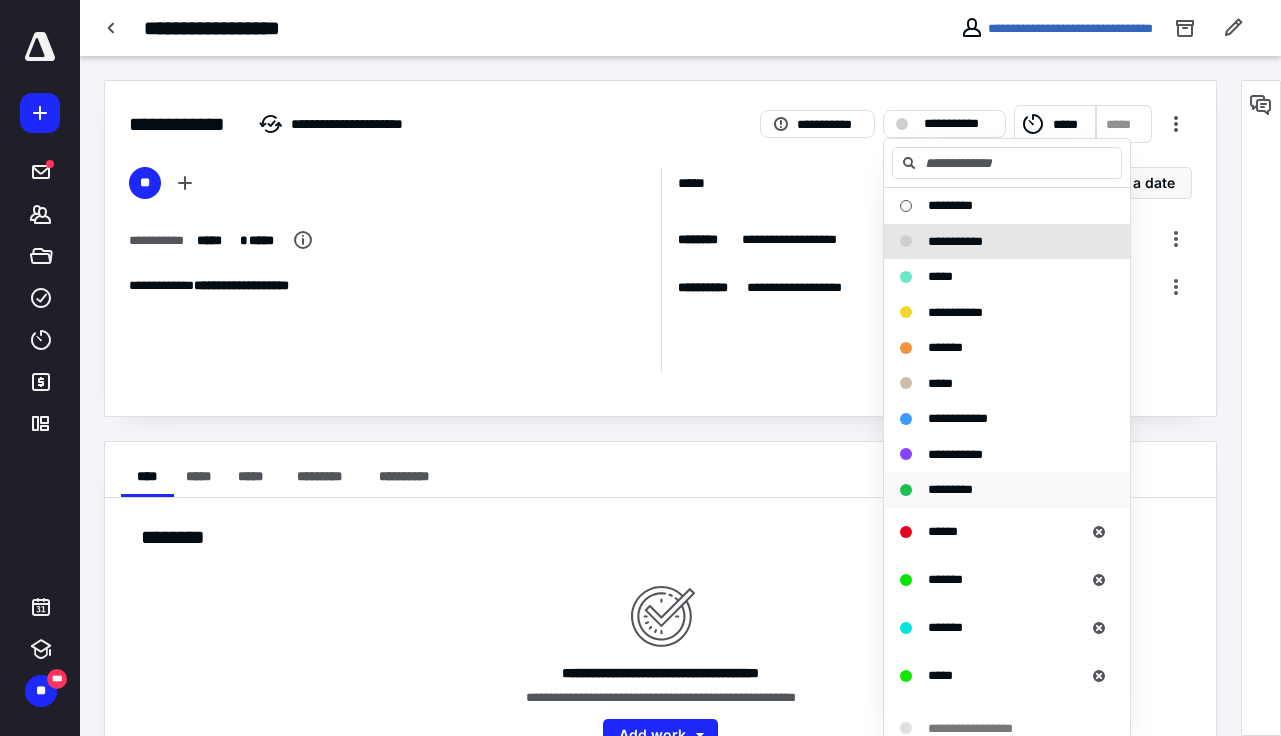 click on "*********" at bounding box center [950, 489] 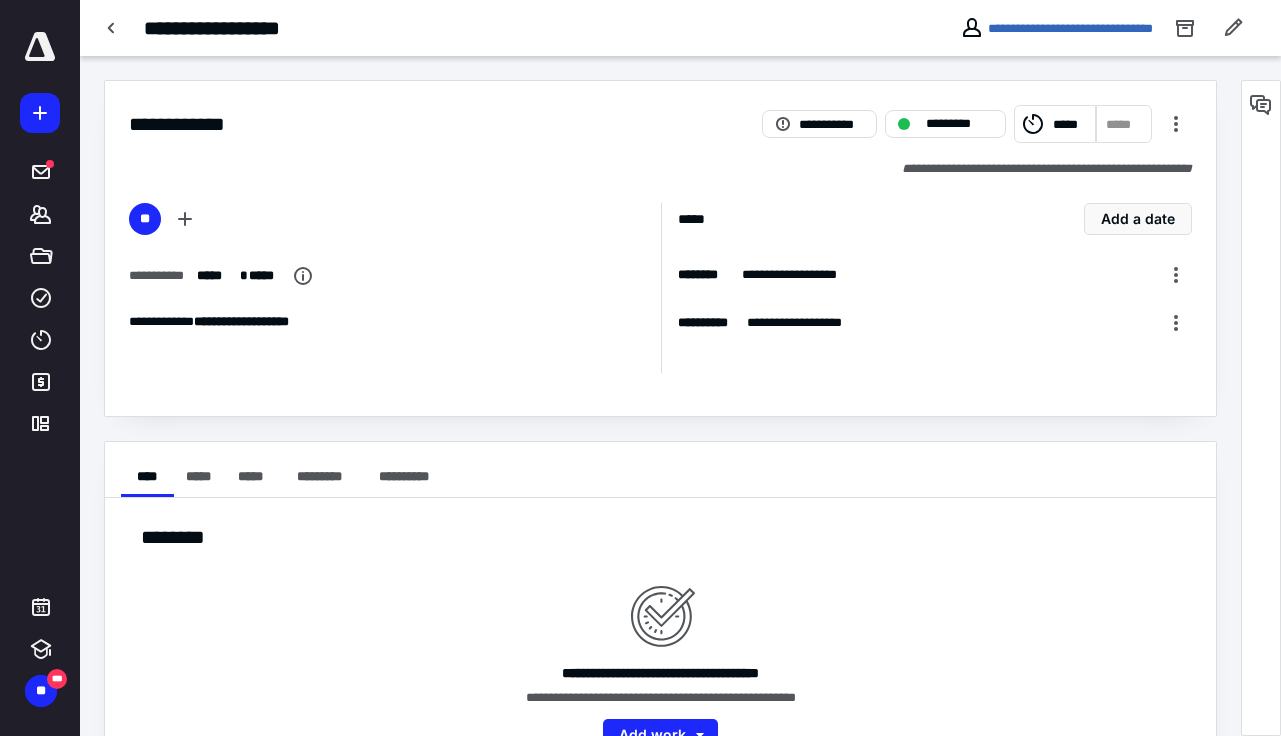 click on "***** ******* ***** **** **** ******* *********" at bounding box center [40, 238] 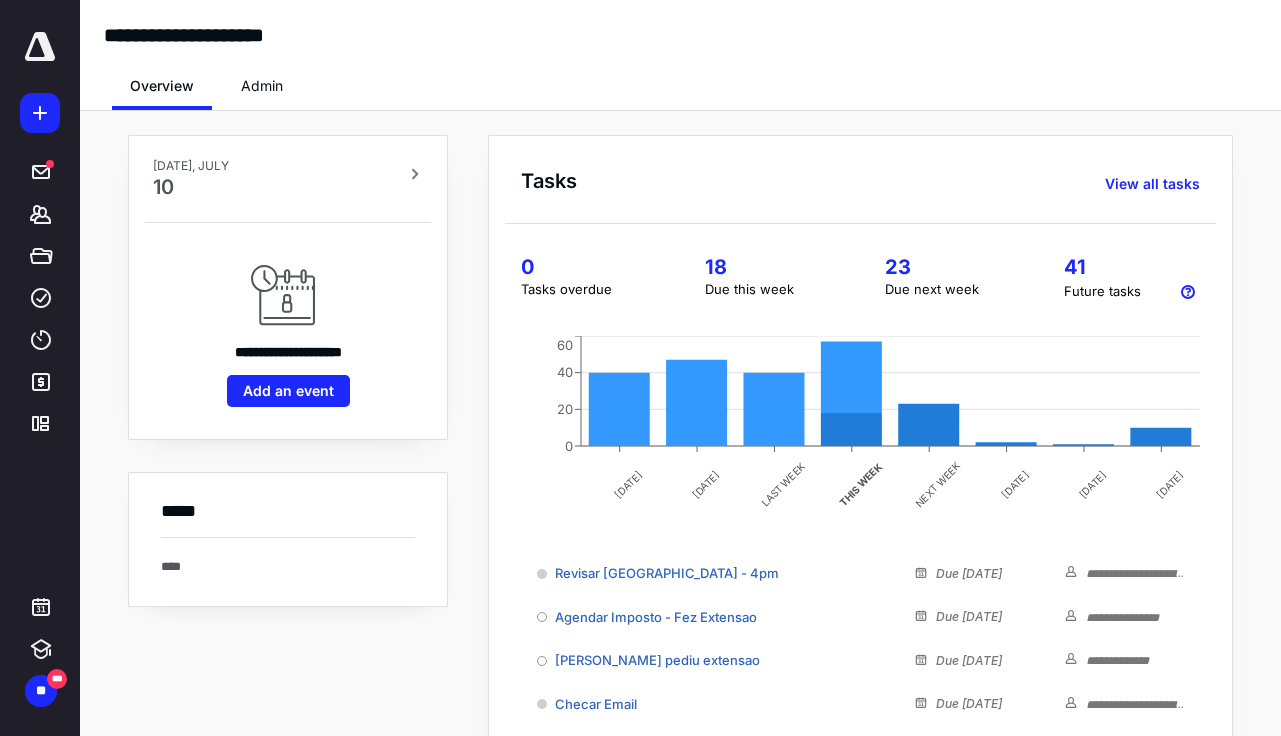 click on "**********" at bounding box center (680, 19) 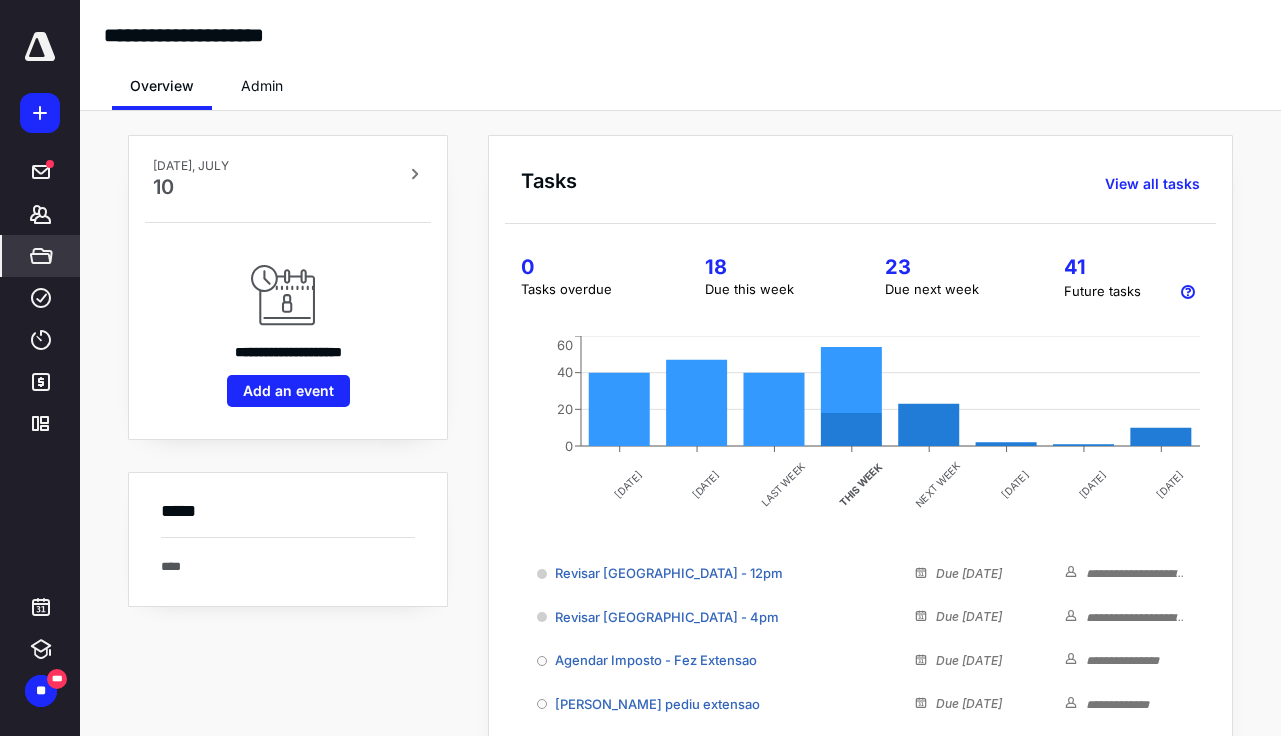 scroll, scrollTop: 0, scrollLeft: 0, axis: both 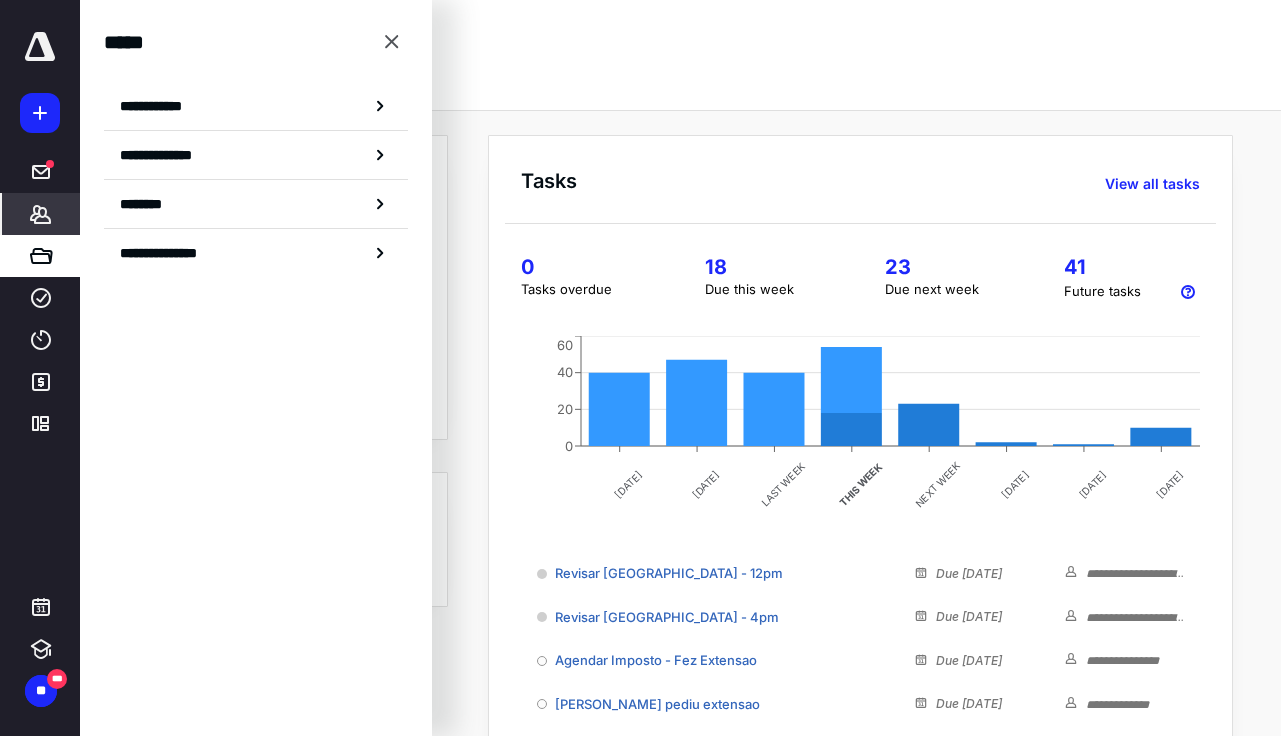click 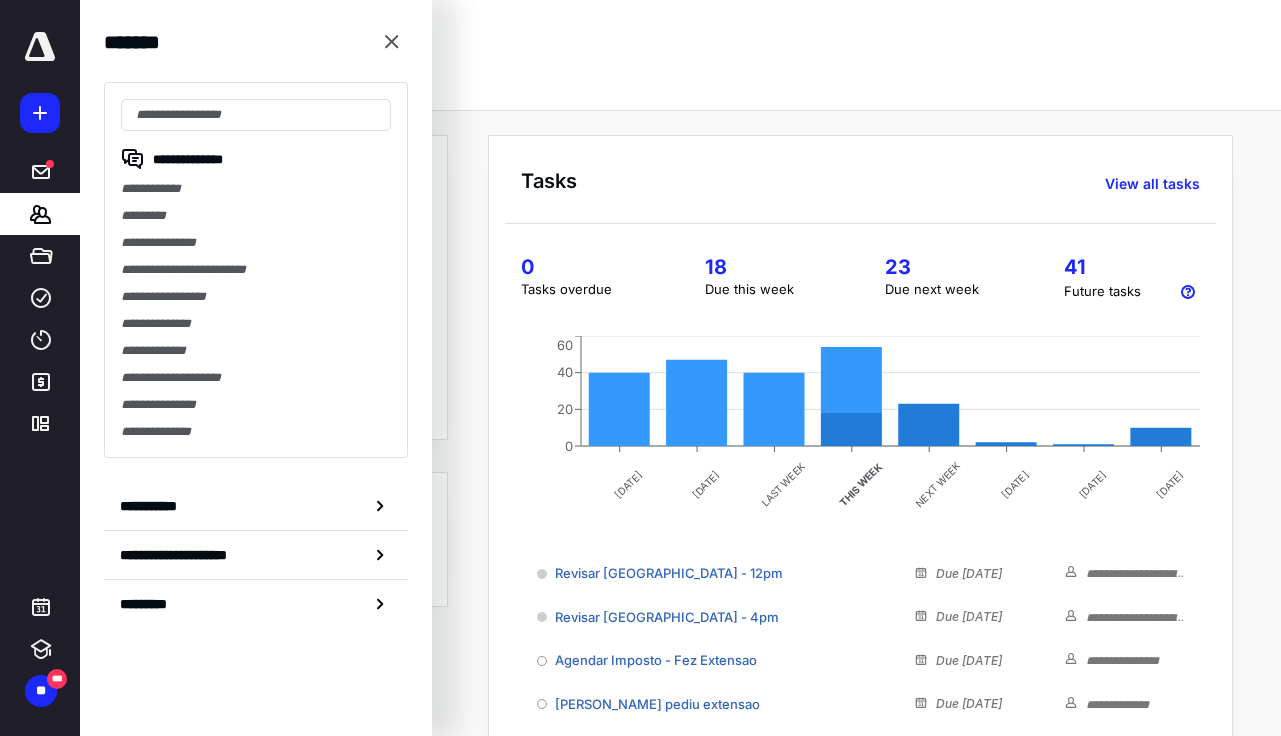click on "**********" at bounding box center (256, 270) 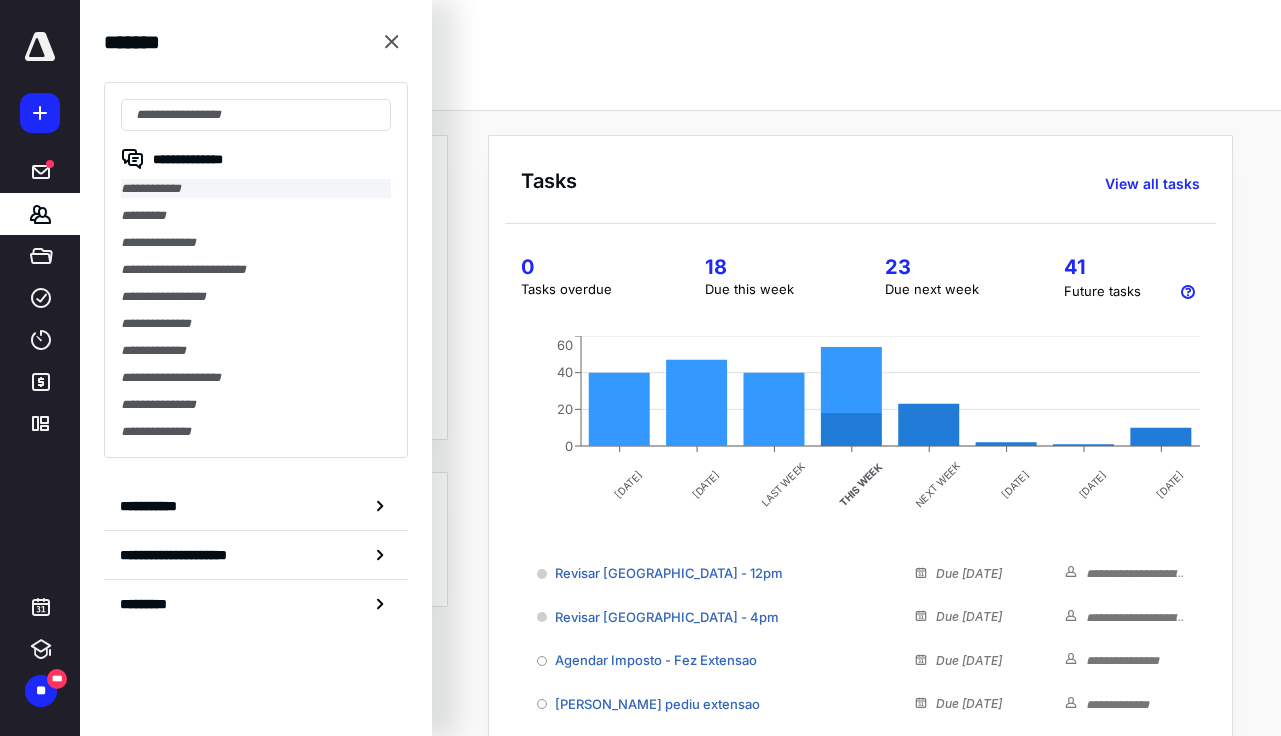 click on "**********" at bounding box center (256, 188) 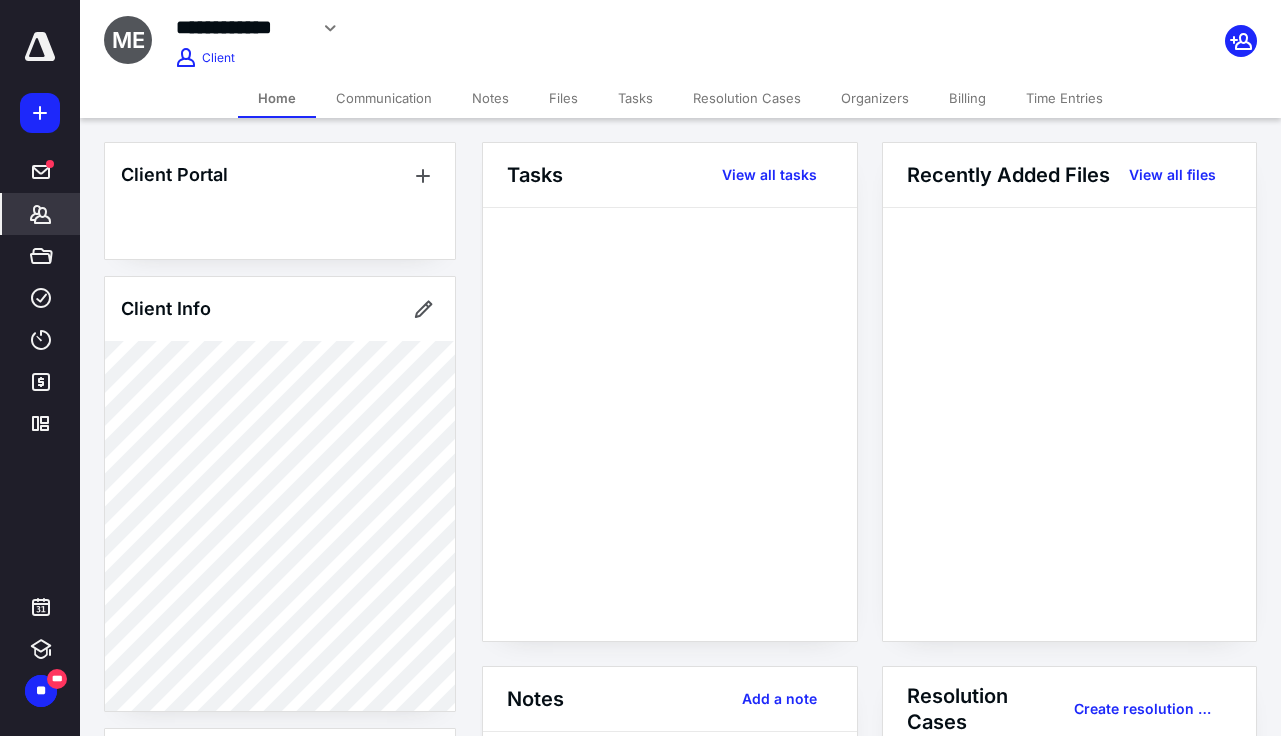 click 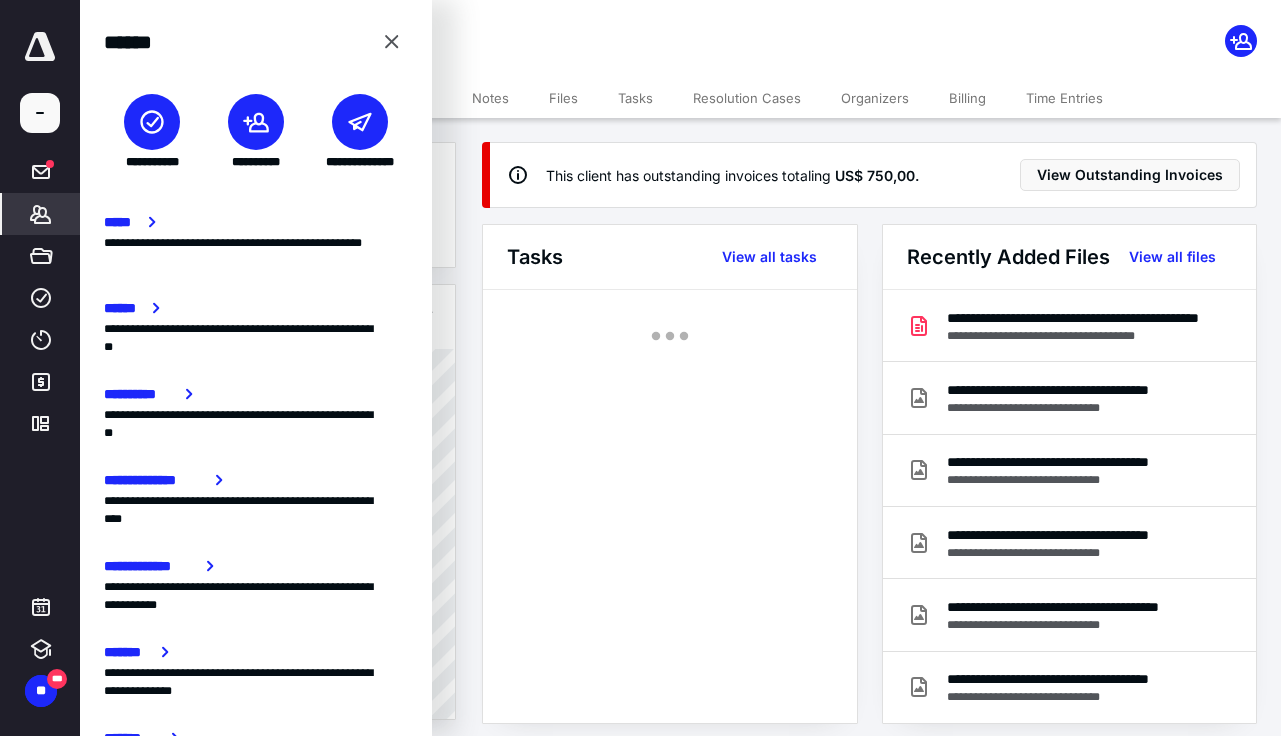 click at bounding box center [152, 122] 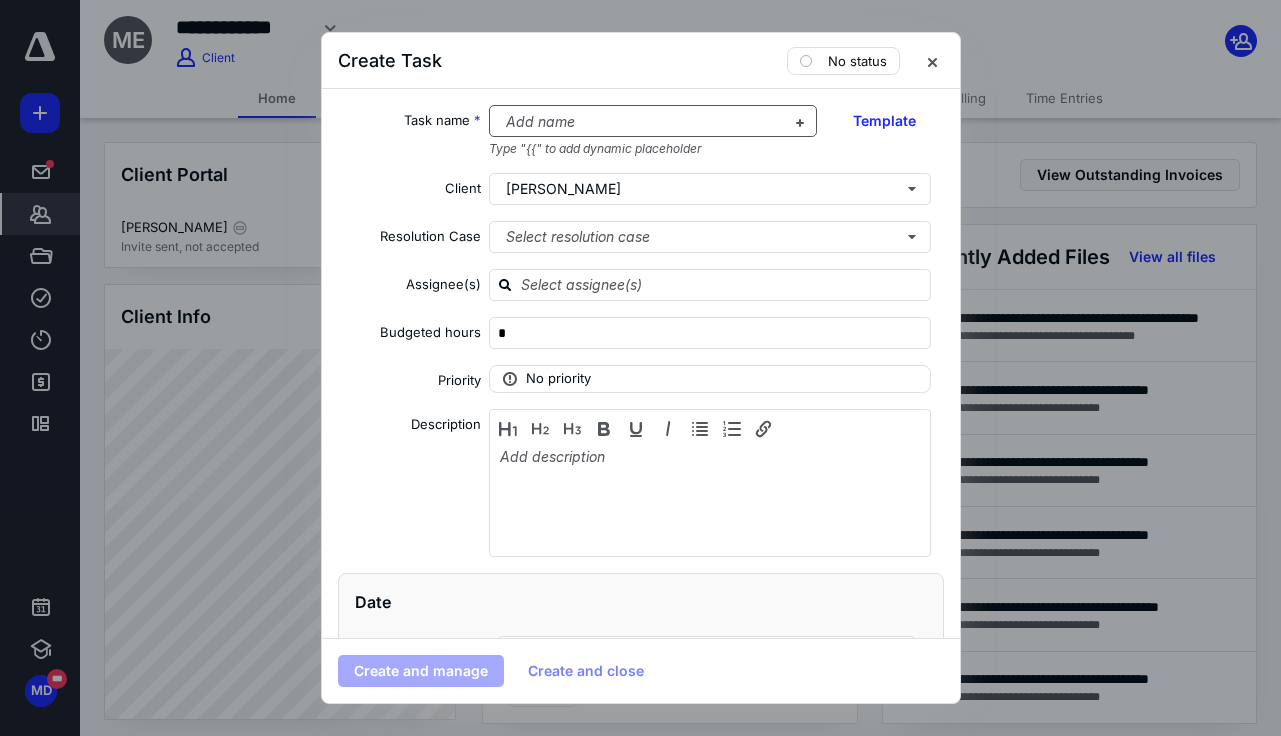 click at bounding box center (641, 122) 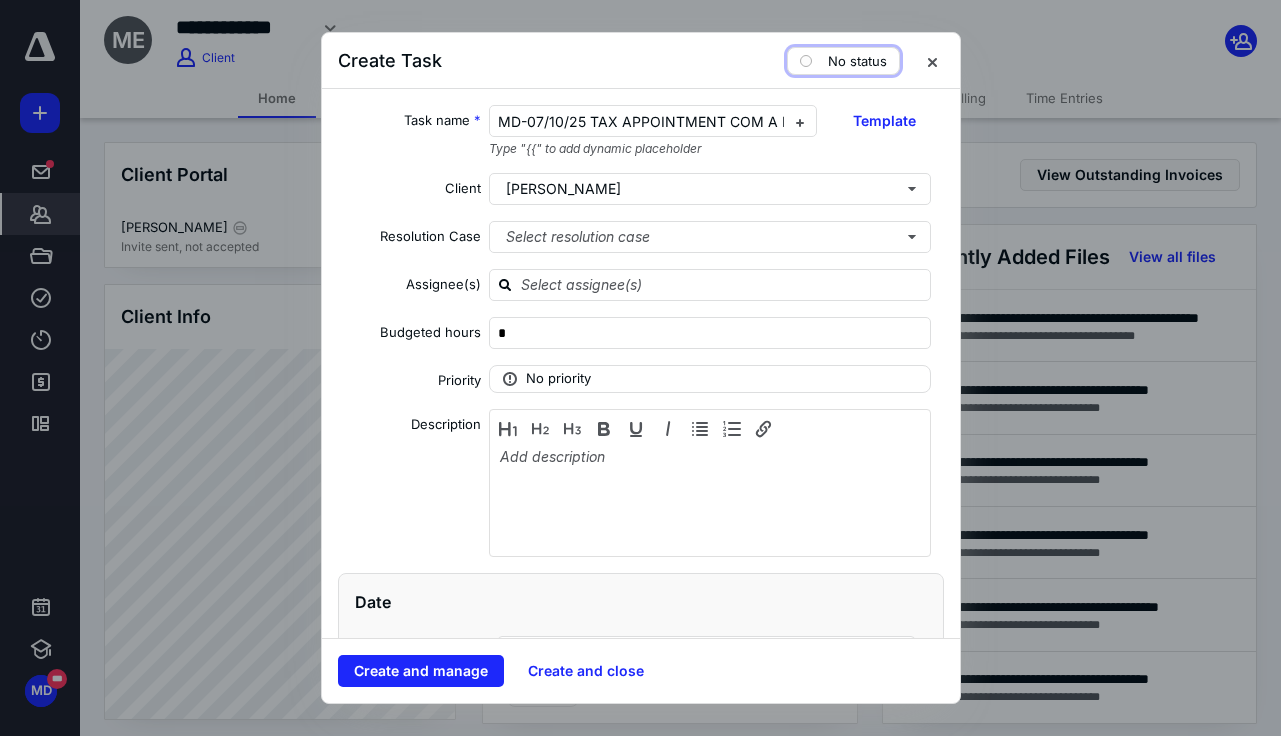 click on "No status" at bounding box center (857, 61) 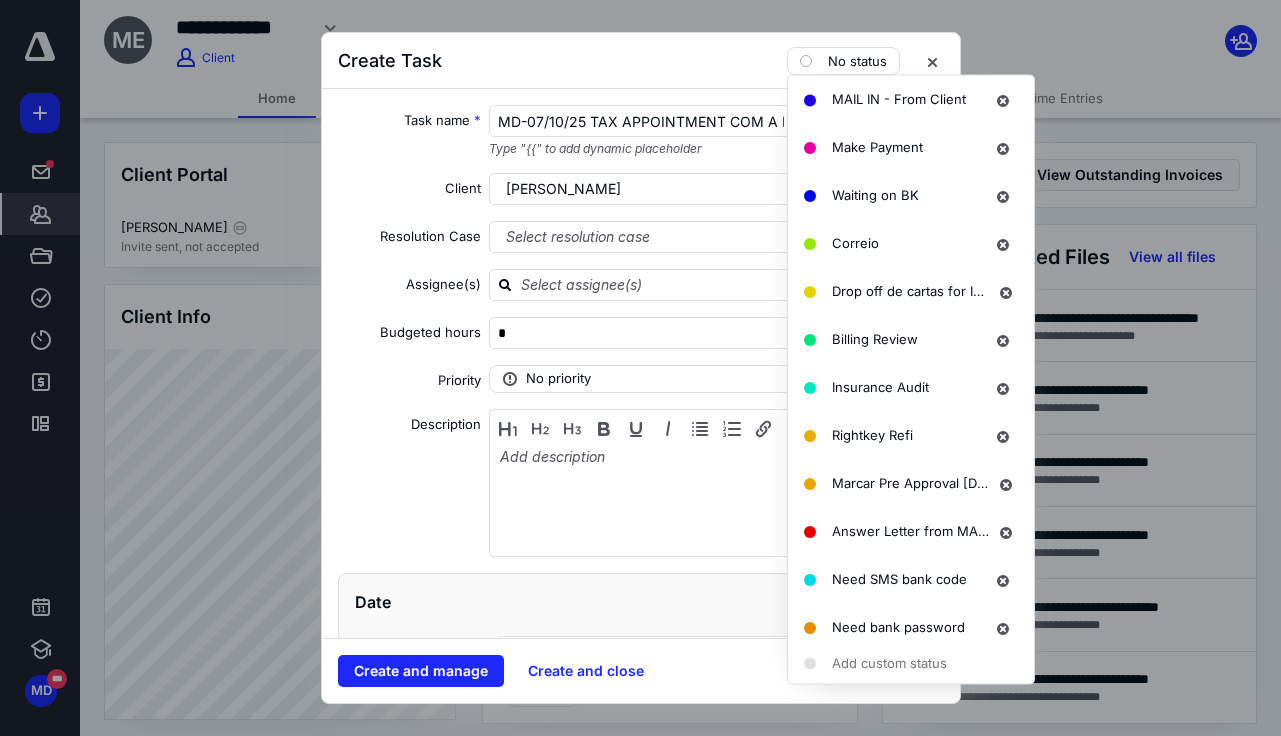 scroll, scrollTop: 1470, scrollLeft: 0, axis: vertical 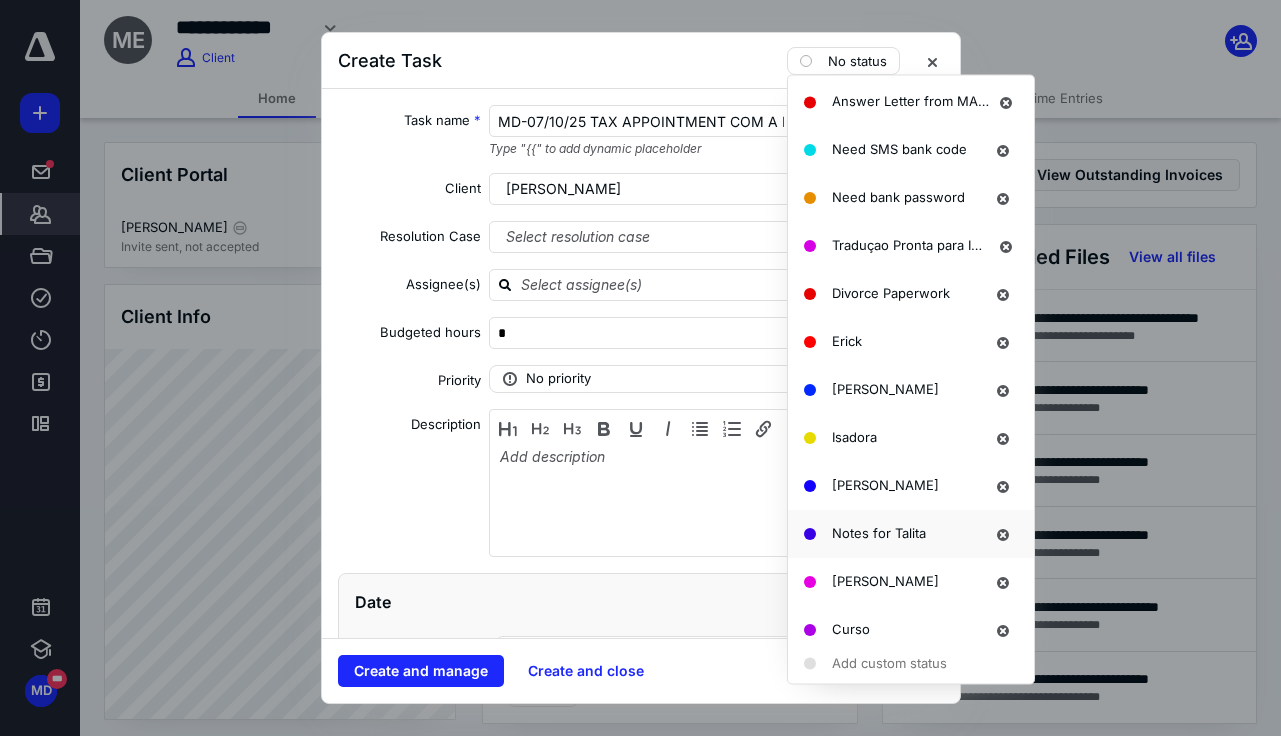click on "Notes for Talita" at bounding box center [879, 533] 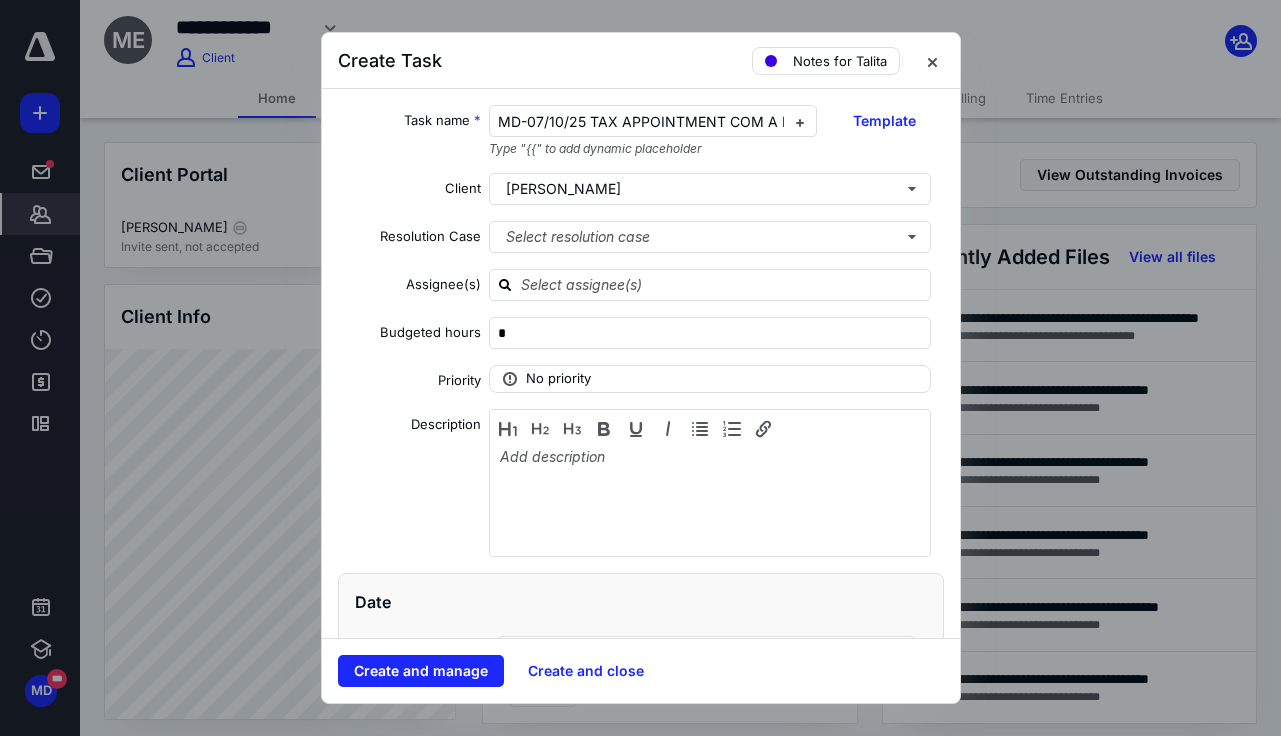 click on "Task name   * MD-07/10/25 TAX APPOINTMENT COM A KF ON MONDAY, JULY 14TH AT 2PM Type "{{" to add dynamic placeholder Template Client Marcos Esser Resolution Case Select resolution case Assignee(s) Budgeted hours * Priority No priority Description Date Start date Select a date Due date Select a date Add a date Recurring Tax preparation fields Reminder Add reminder File Add file Automation Add automation Add a client request Add a subtask" at bounding box center [641, 363] 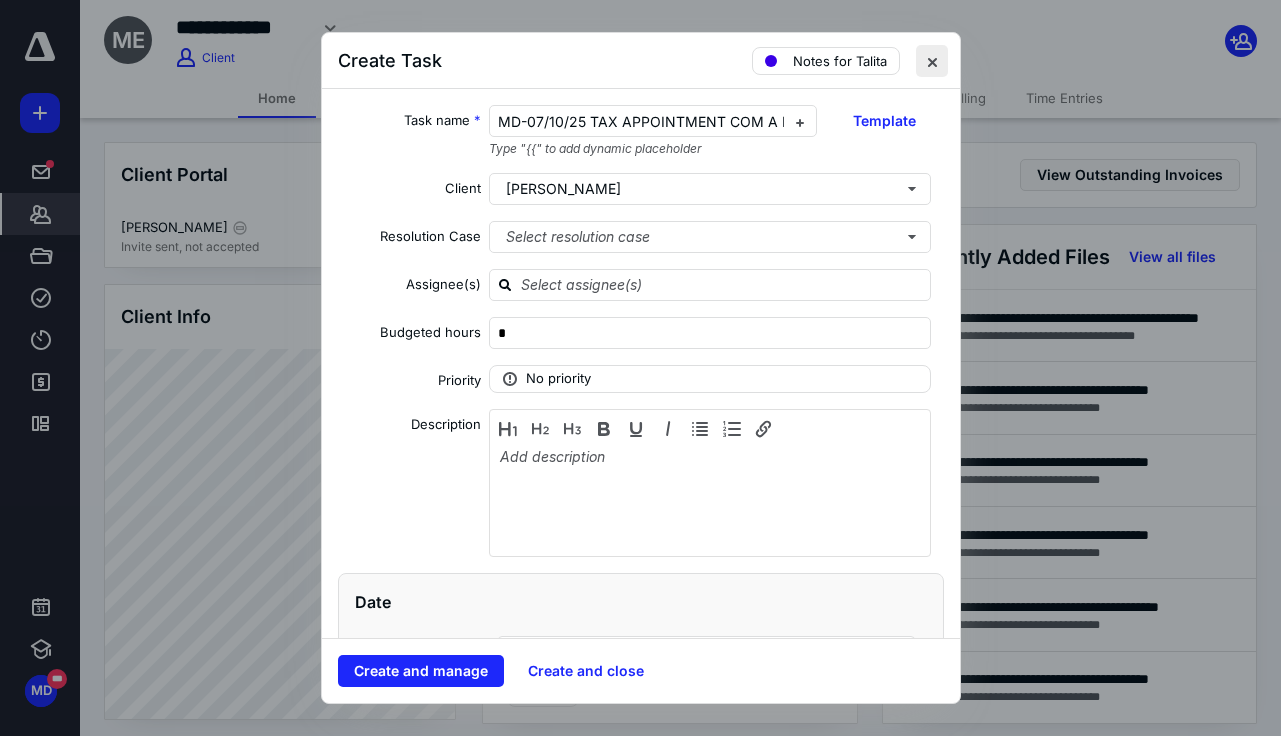 click at bounding box center (932, 61) 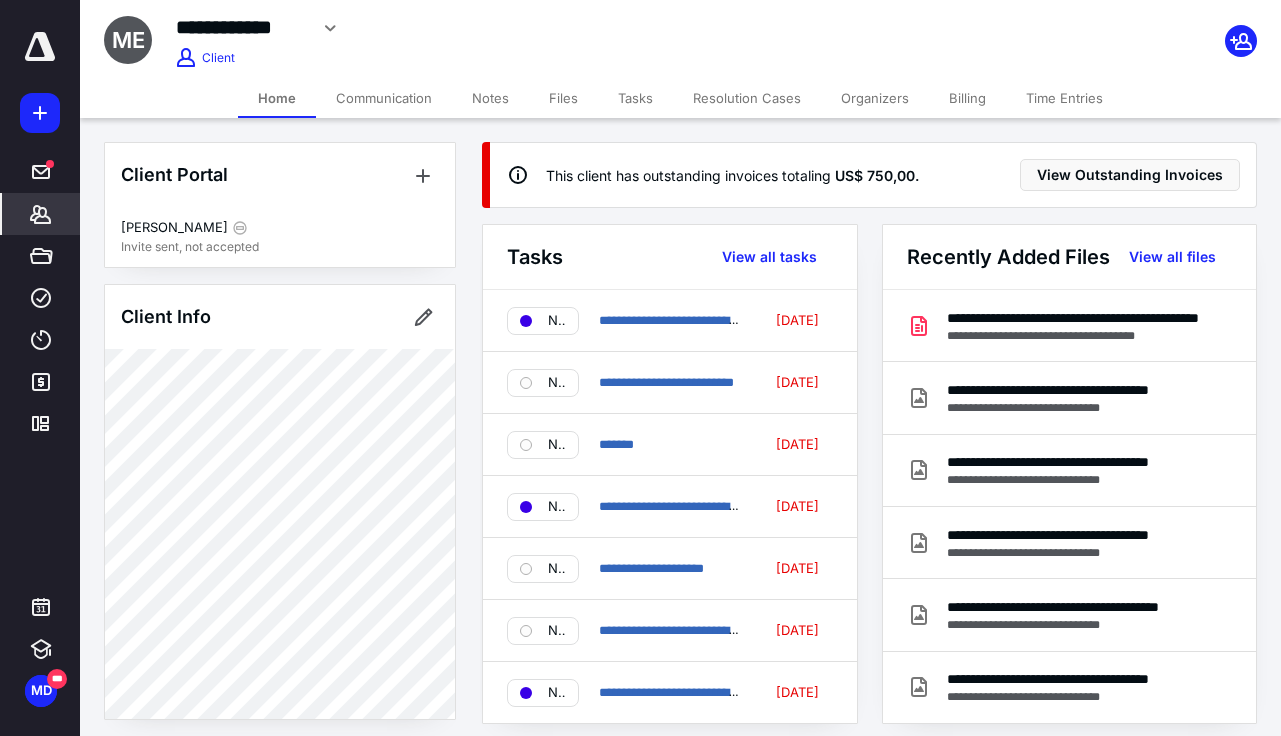 click on "***** ******* ***** **** **** ******* *********" at bounding box center [40, 238] 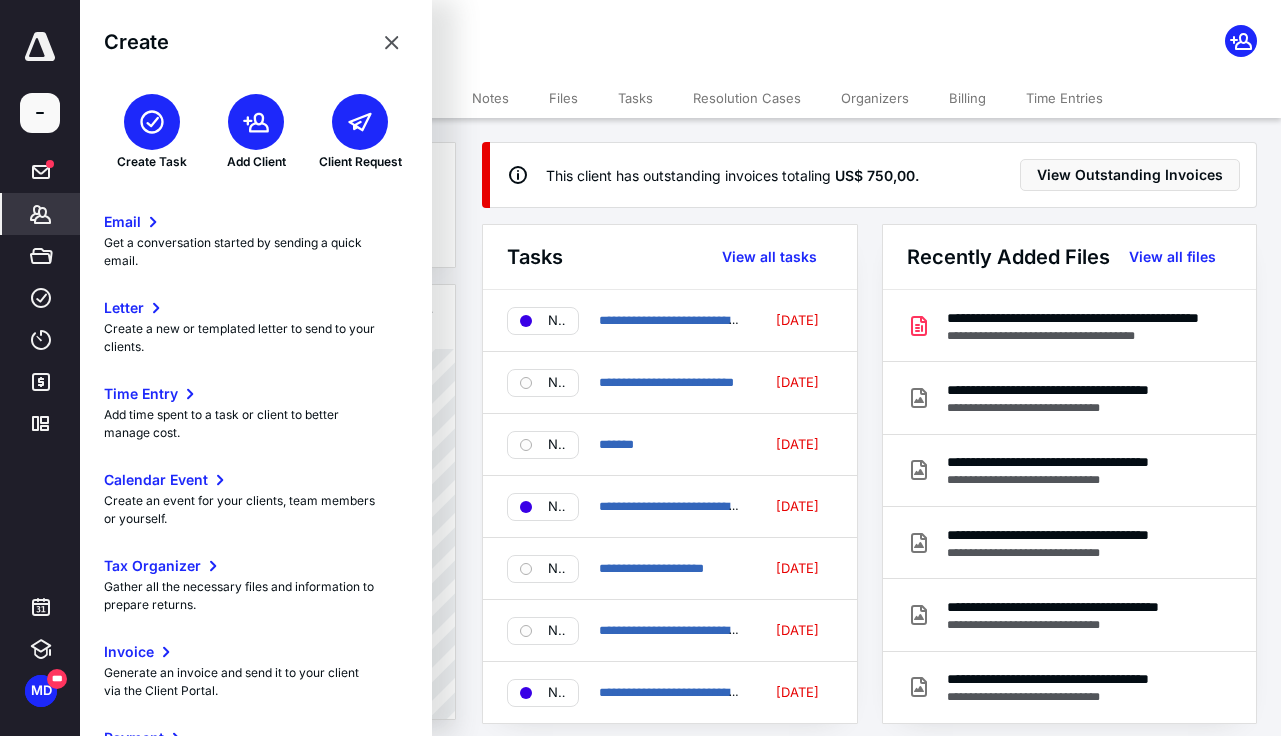 click 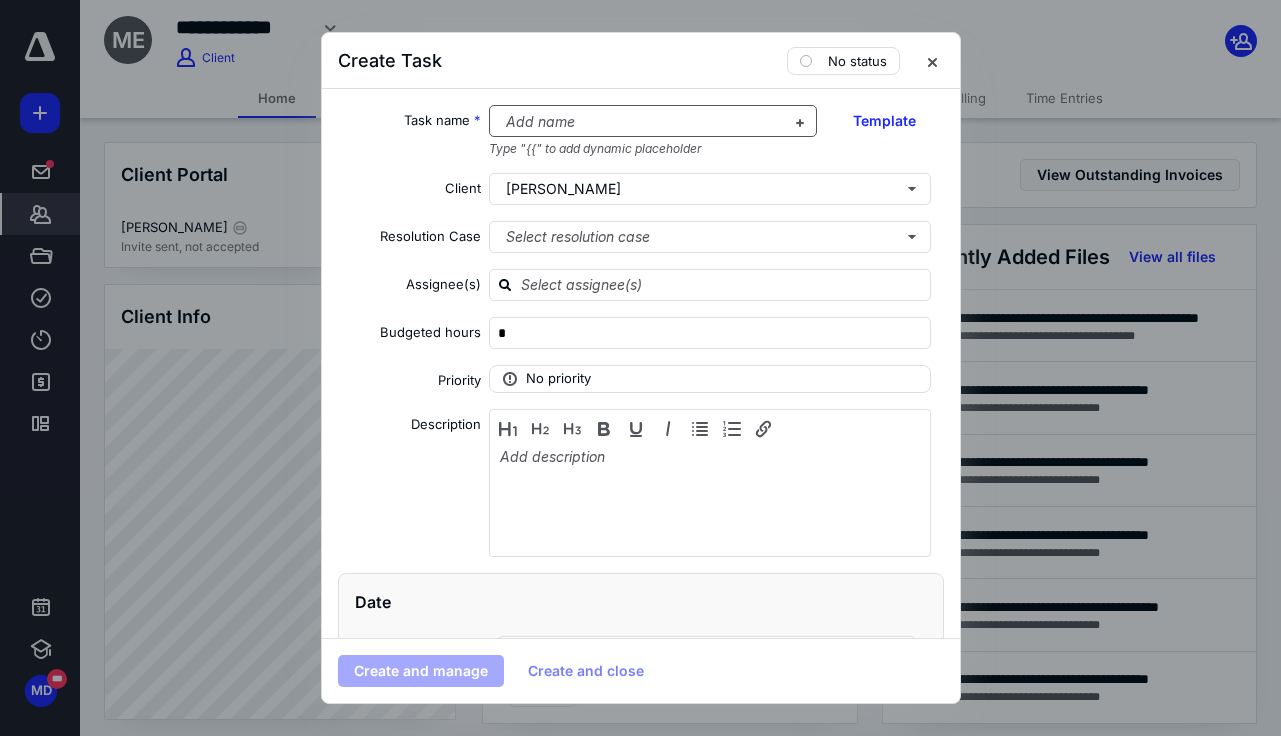 click at bounding box center (641, 122) 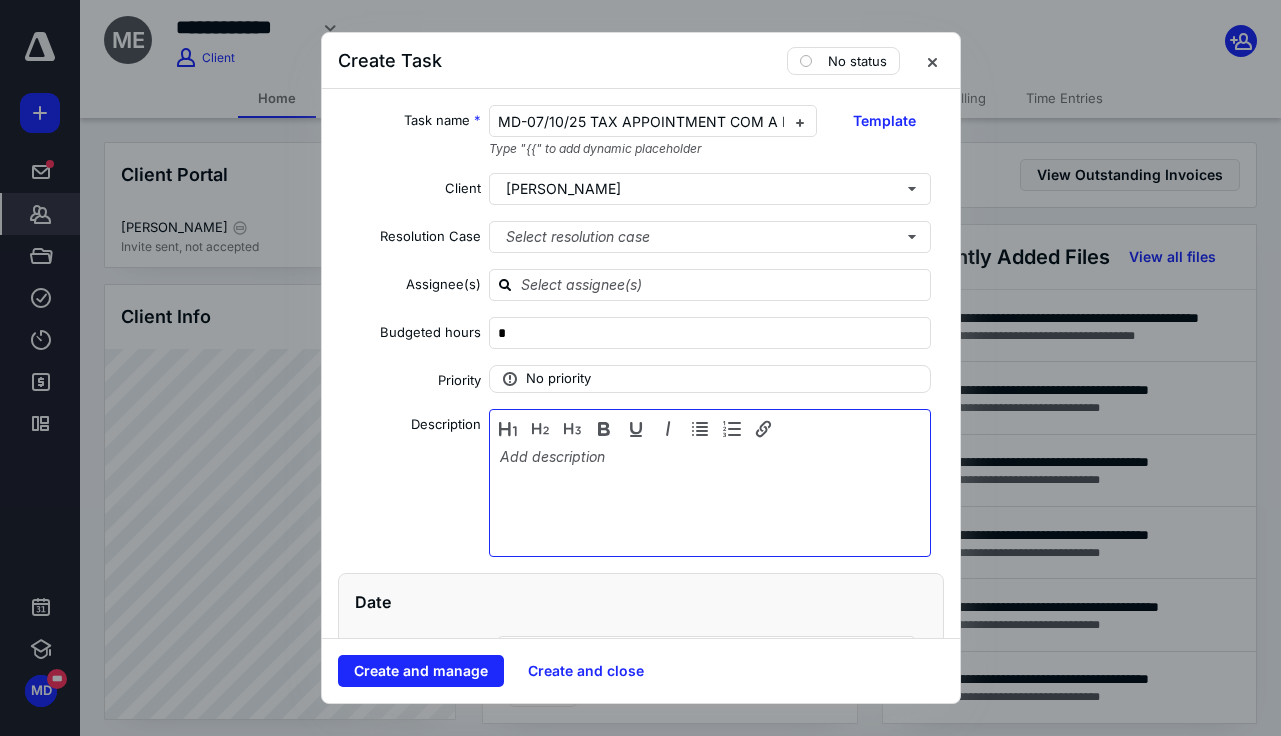 click at bounding box center [710, 498] 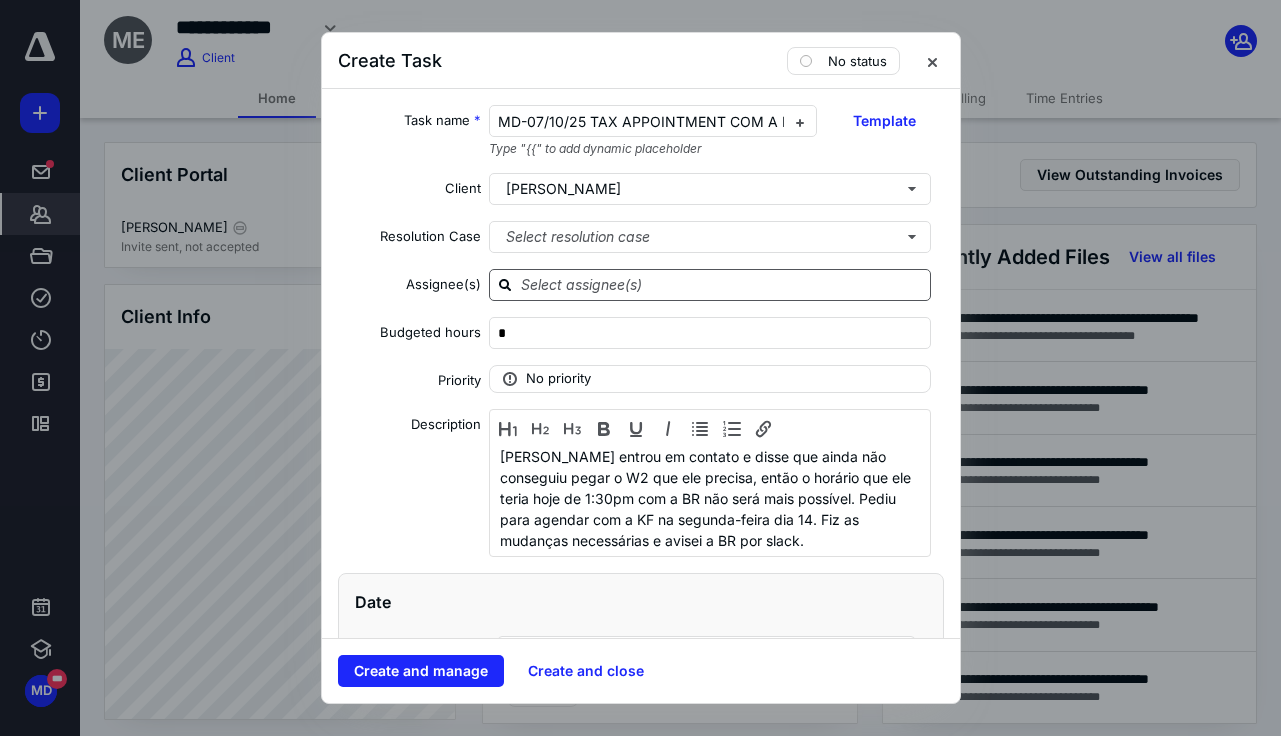 click at bounding box center (722, 284) 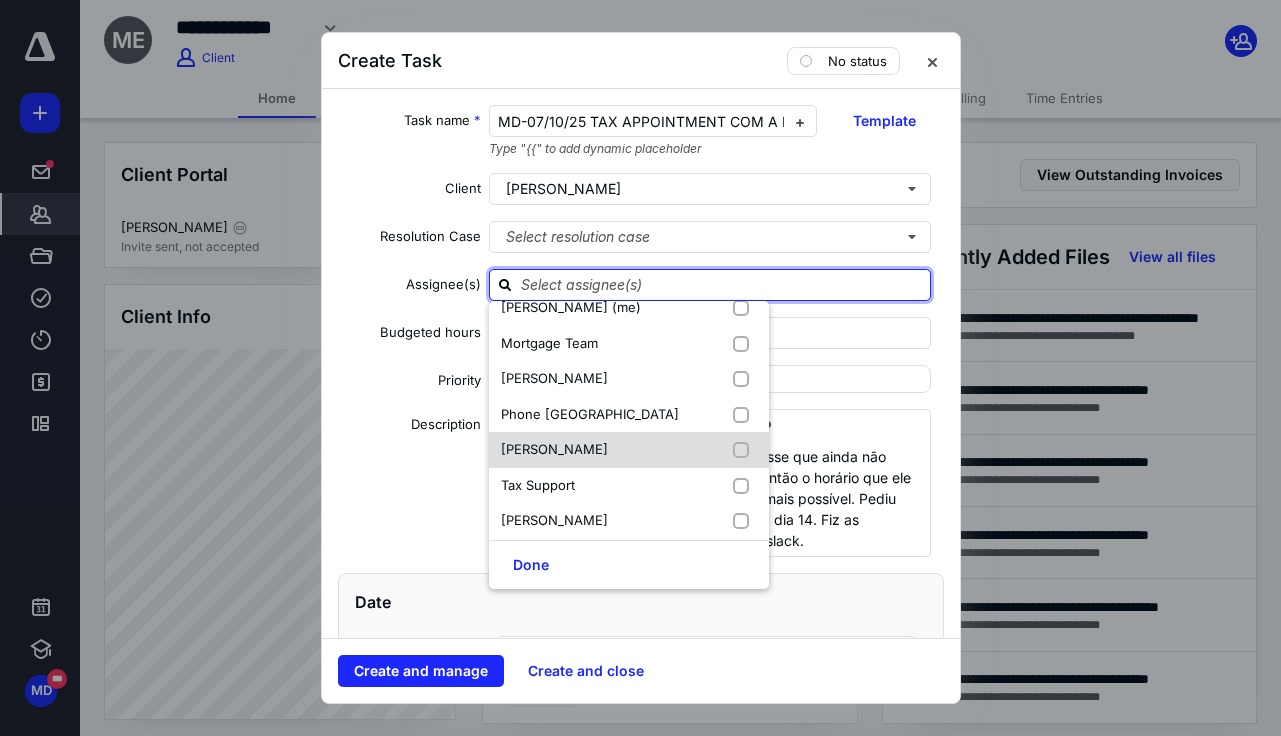 click on "Talita Camilo" at bounding box center (554, 449) 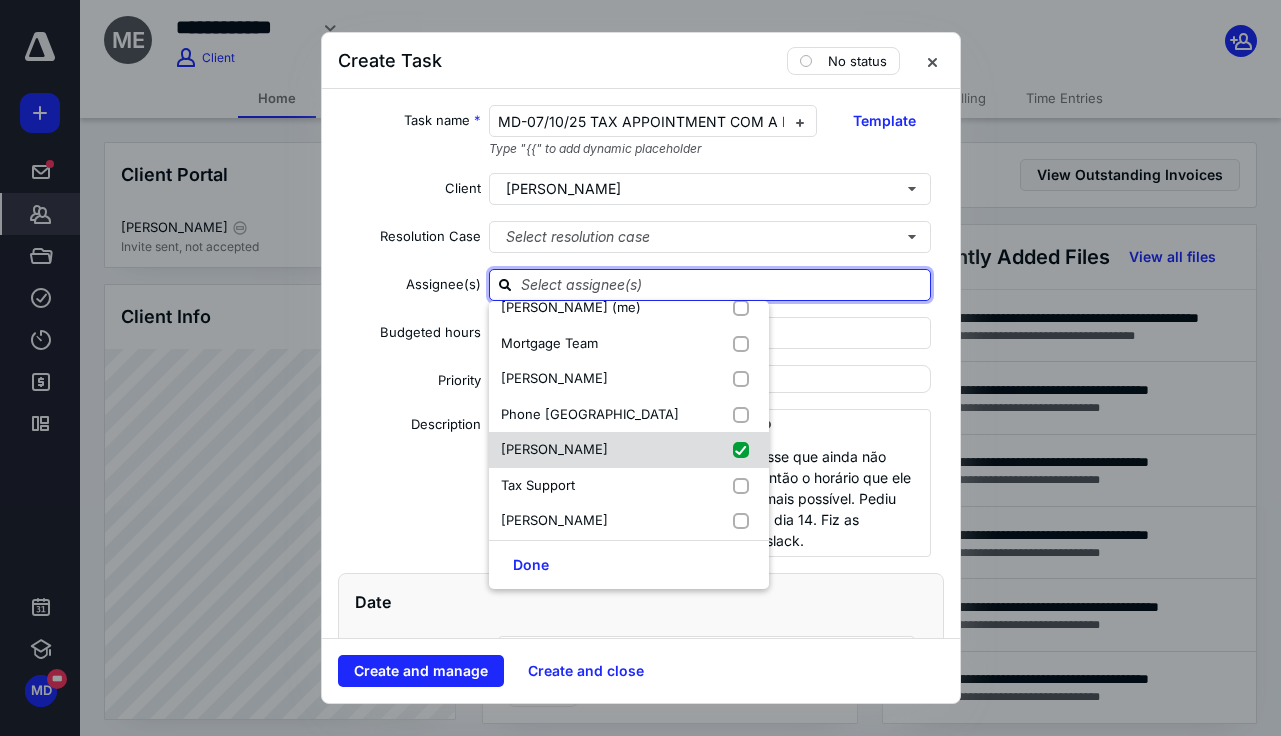 checkbox on "true" 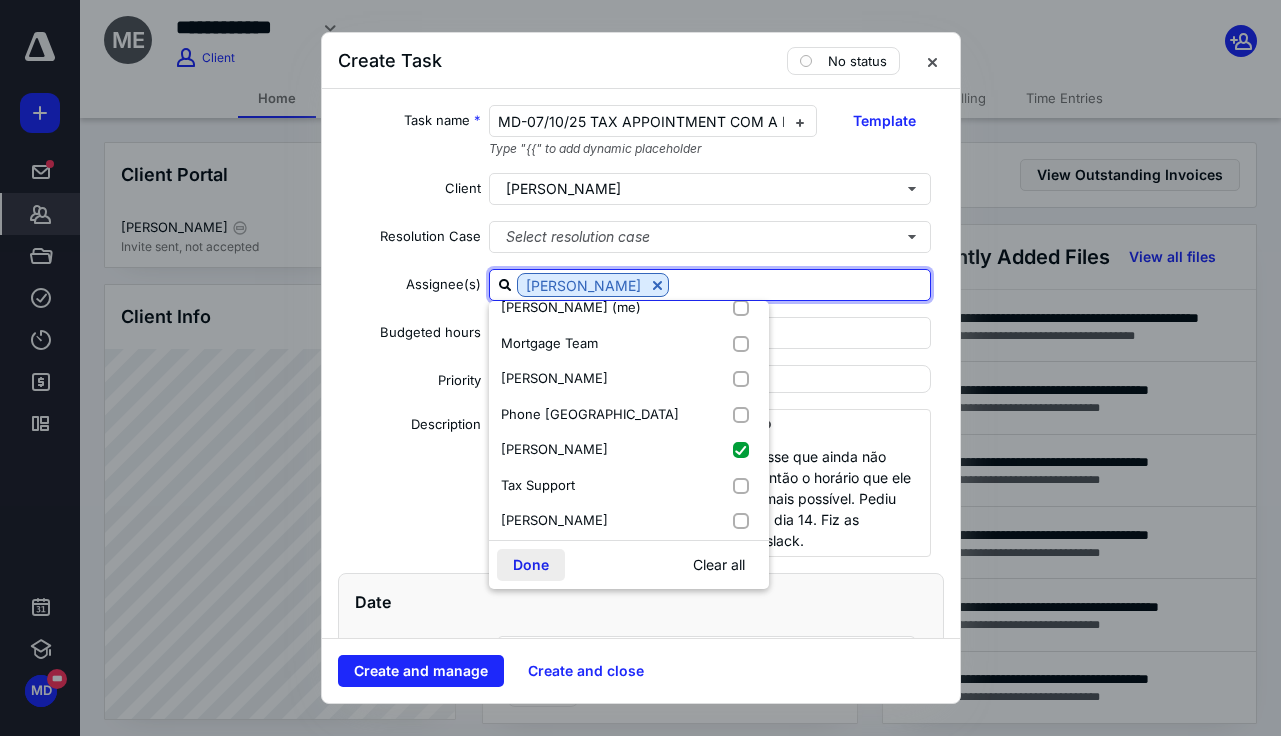 scroll, scrollTop: 302, scrollLeft: 0, axis: vertical 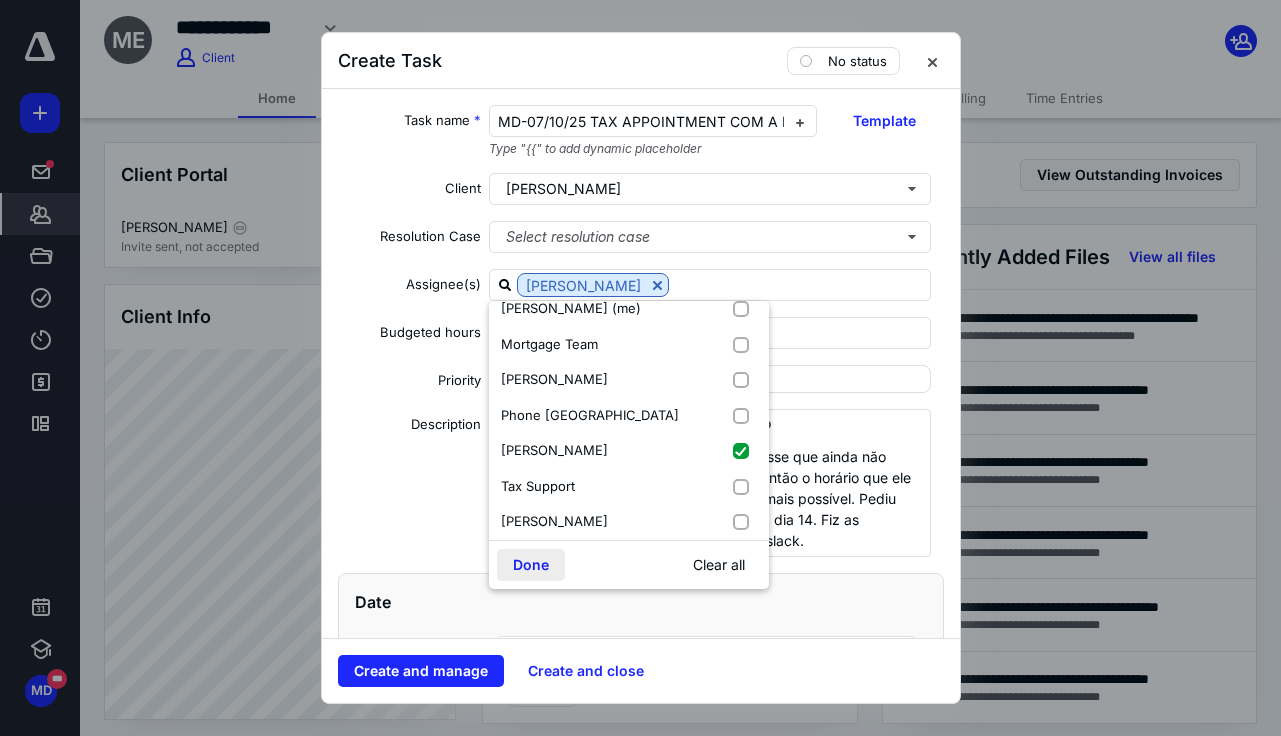 click on "Done" at bounding box center (531, 565) 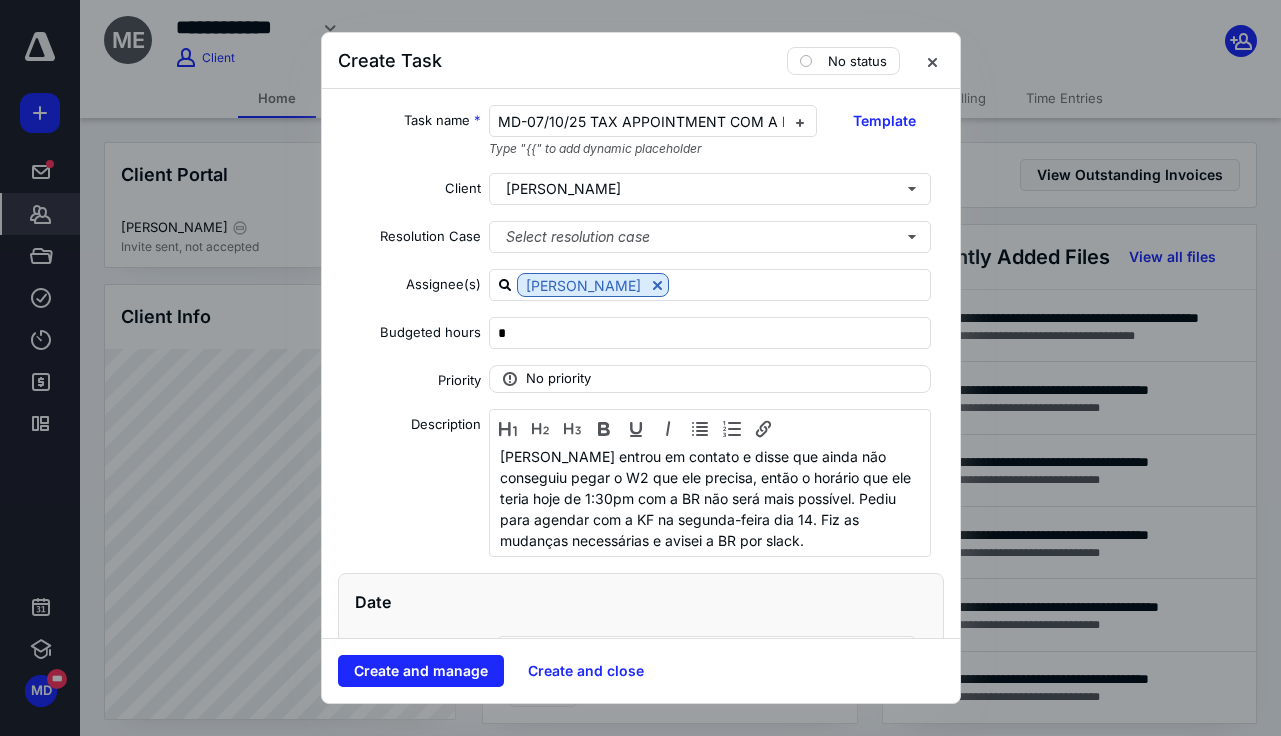 scroll, scrollTop: 290, scrollLeft: 0, axis: vertical 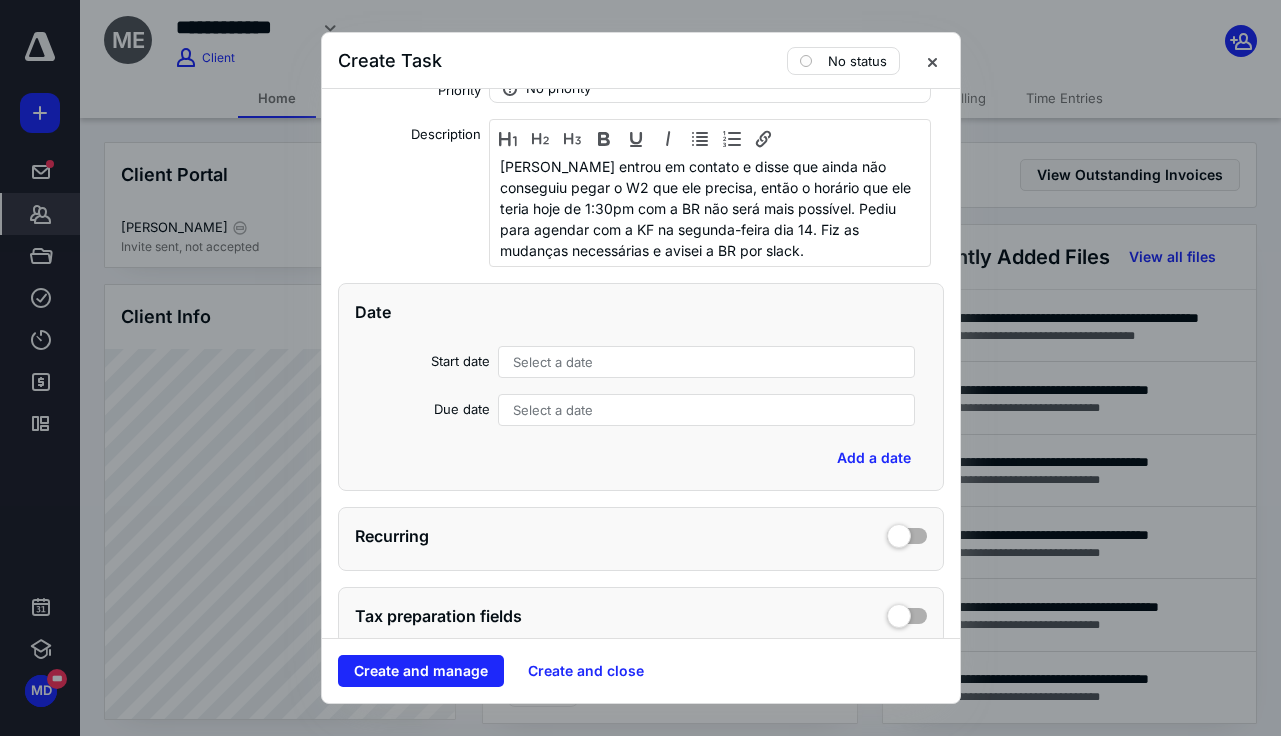 click on "Start date Select a date Due date Select a date" at bounding box center [641, 386] 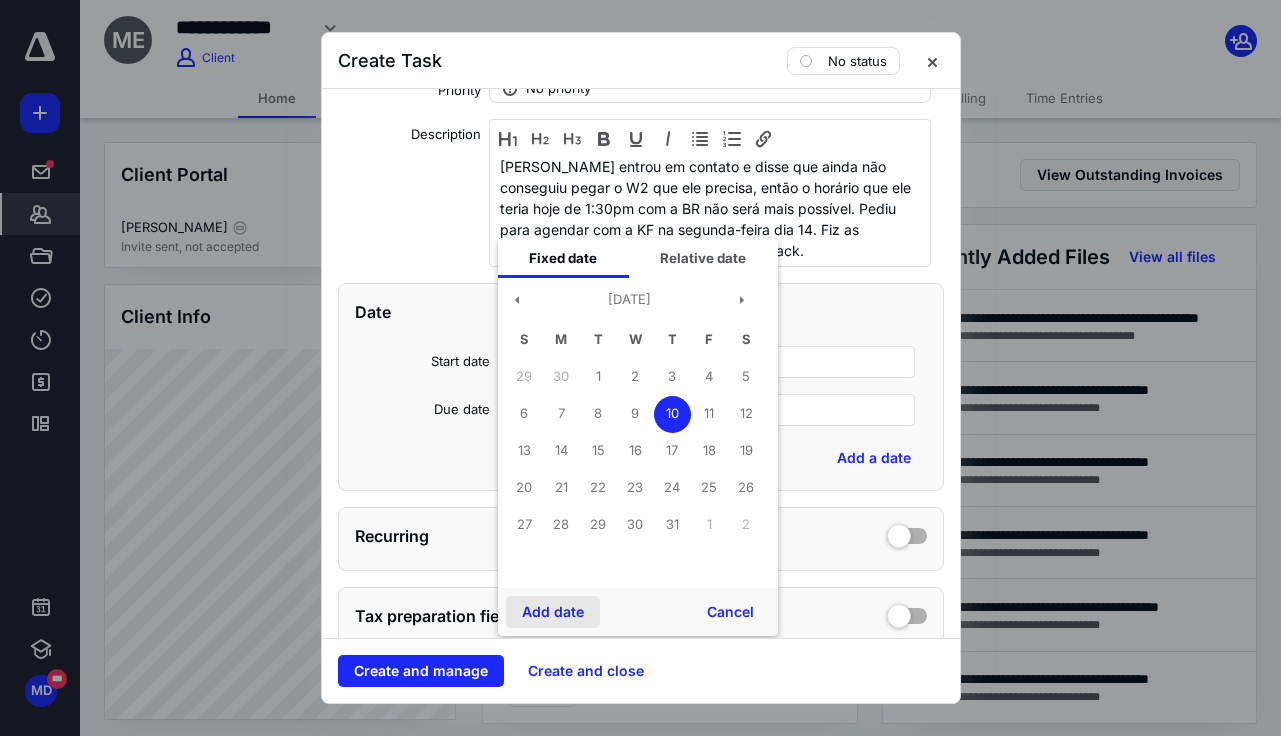 click on "Add date" at bounding box center (553, 612) 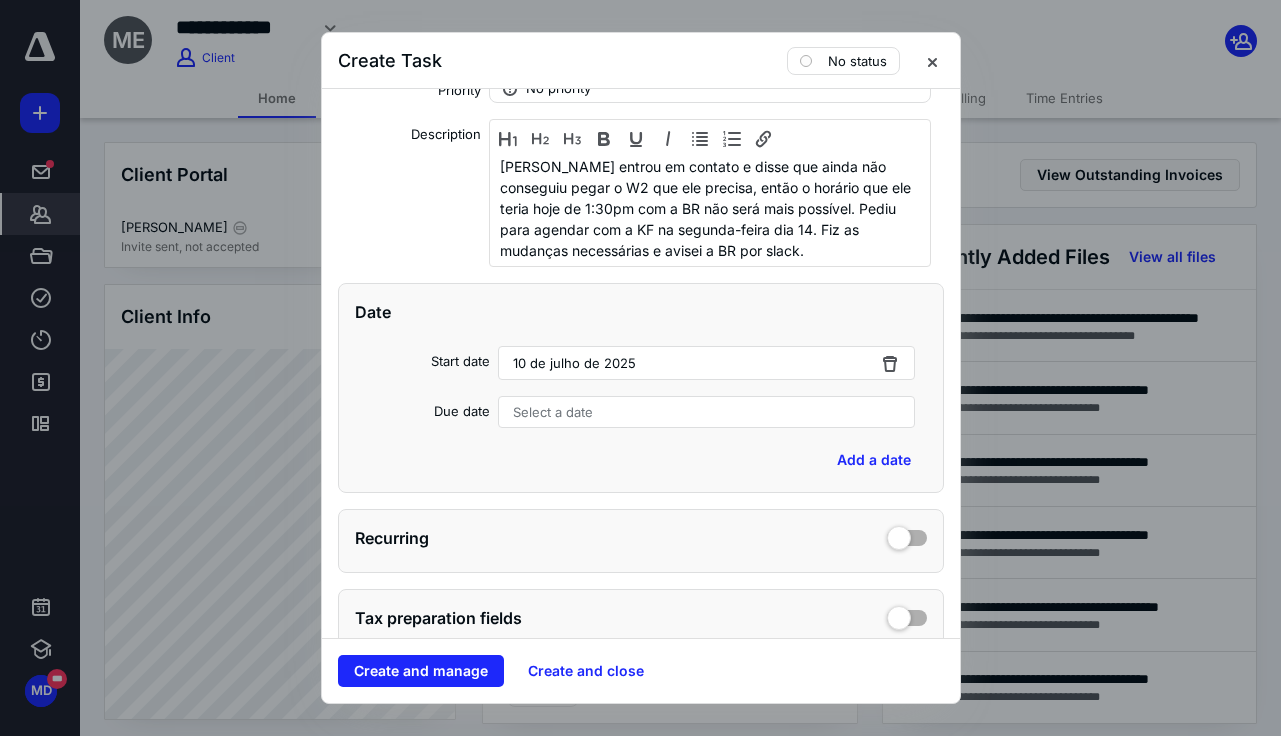 click on "Select a date" at bounding box center (553, 412) 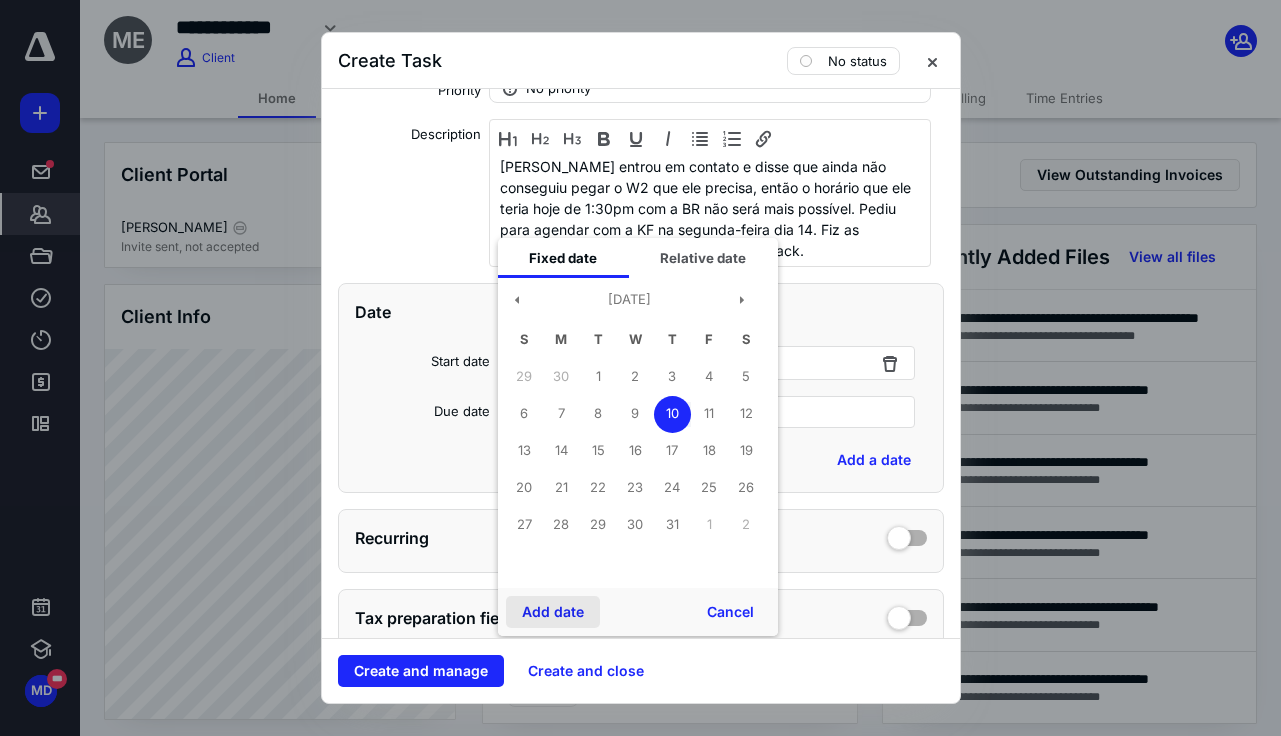 click on "Add date" at bounding box center [553, 612] 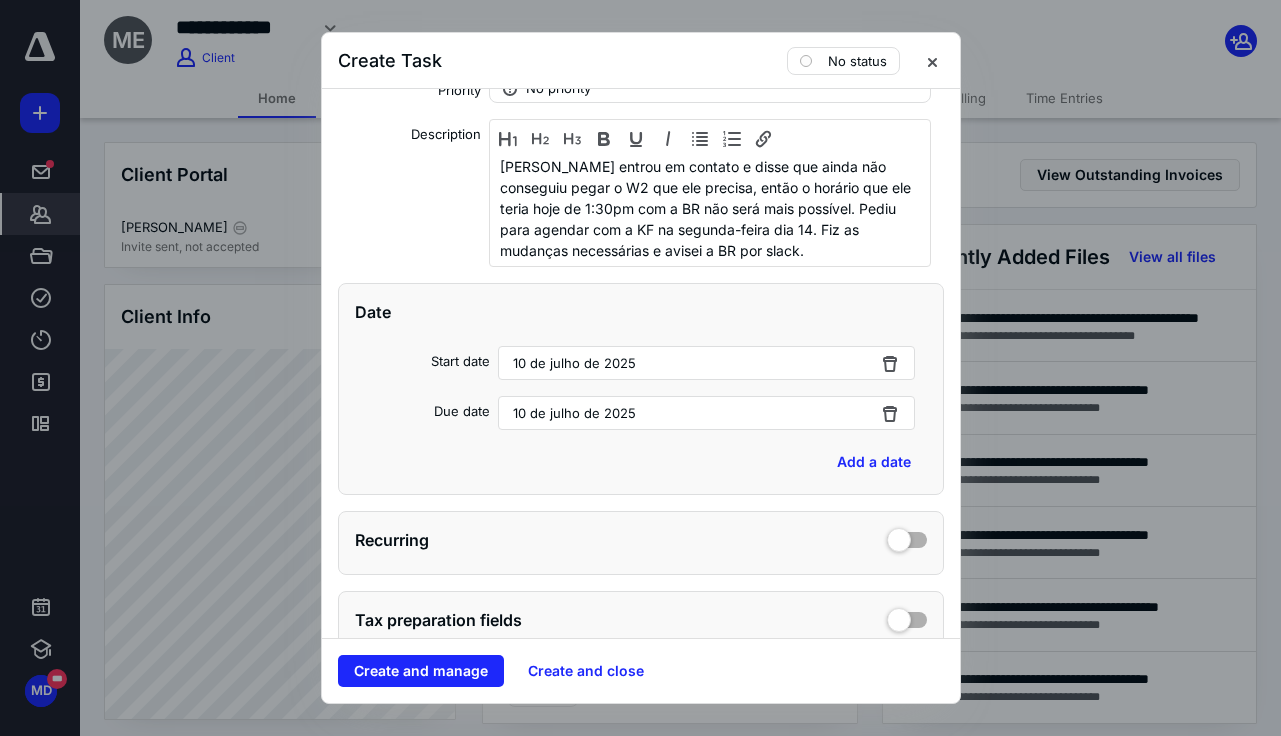 click on "Create and manage Create and close" at bounding box center (641, 670) 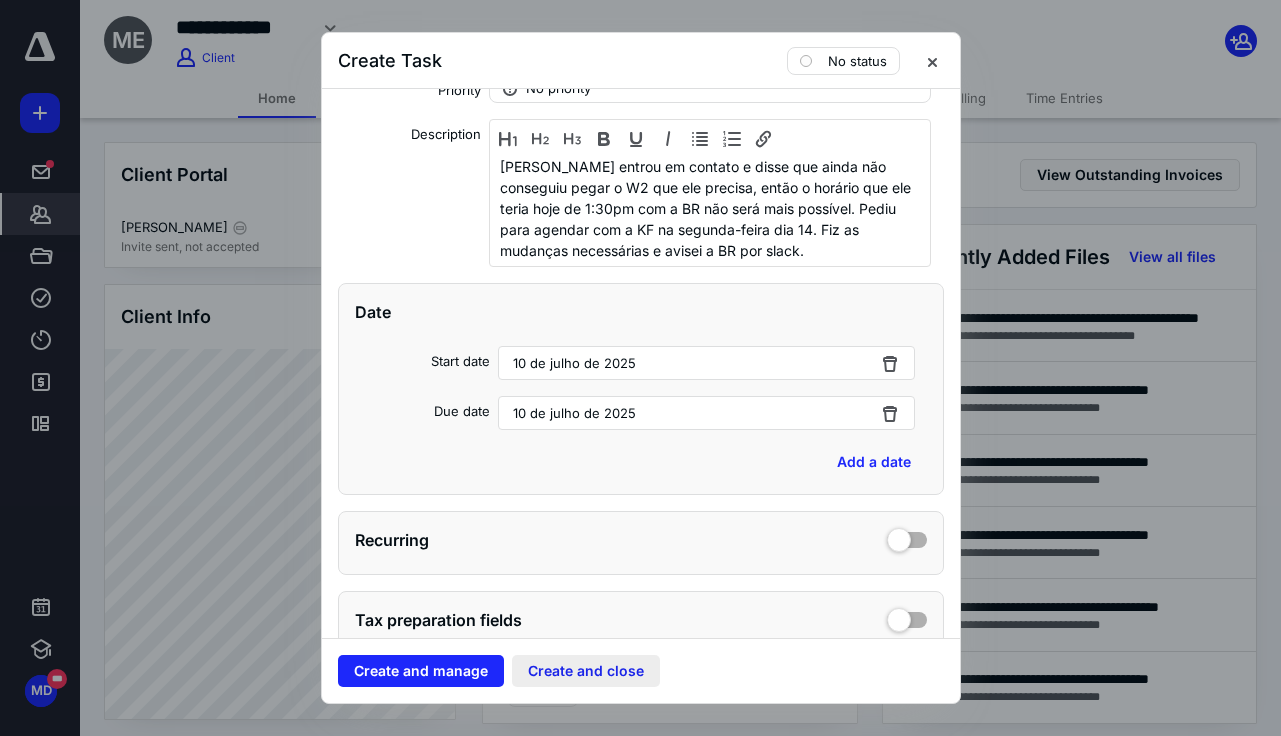 click on "Create and close" at bounding box center (586, 671) 